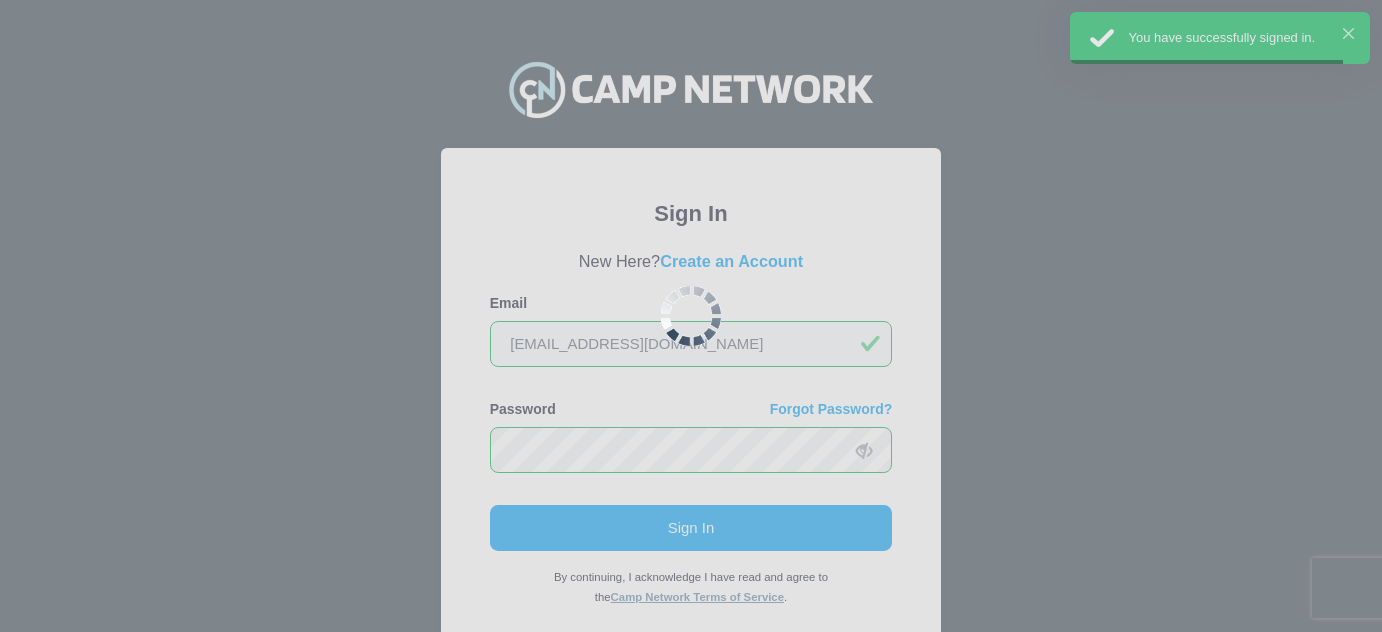 scroll, scrollTop: 0, scrollLeft: 0, axis: both 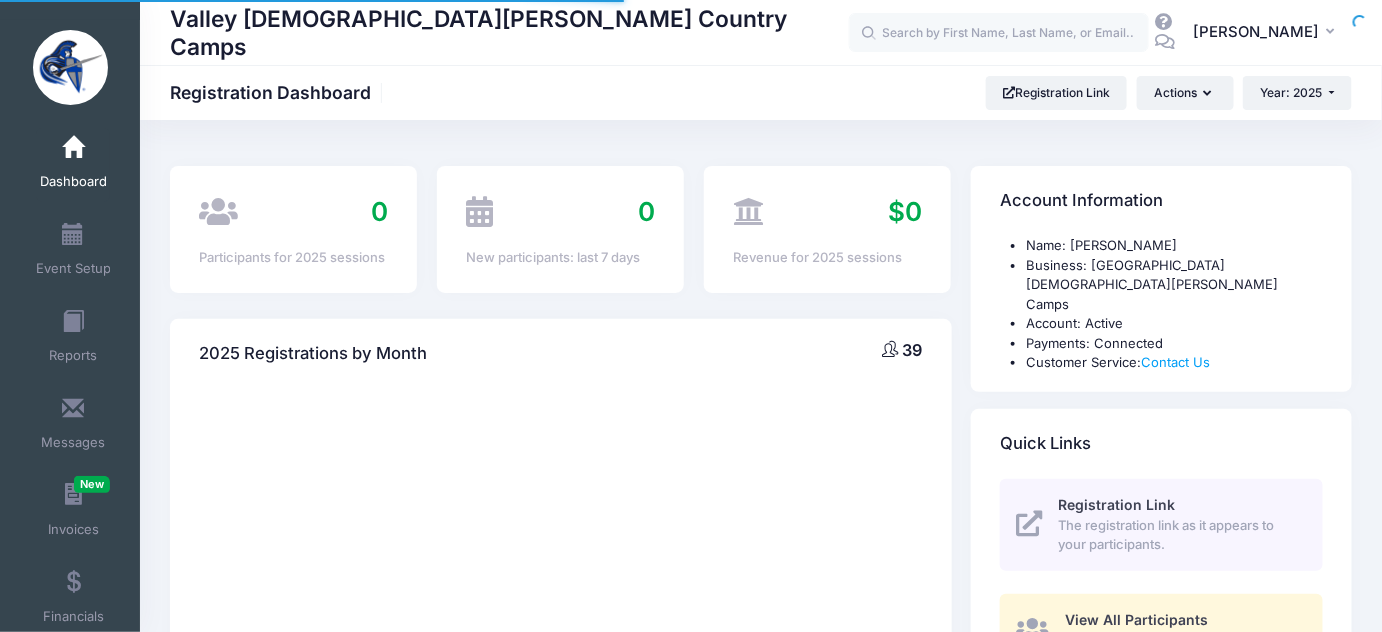 select 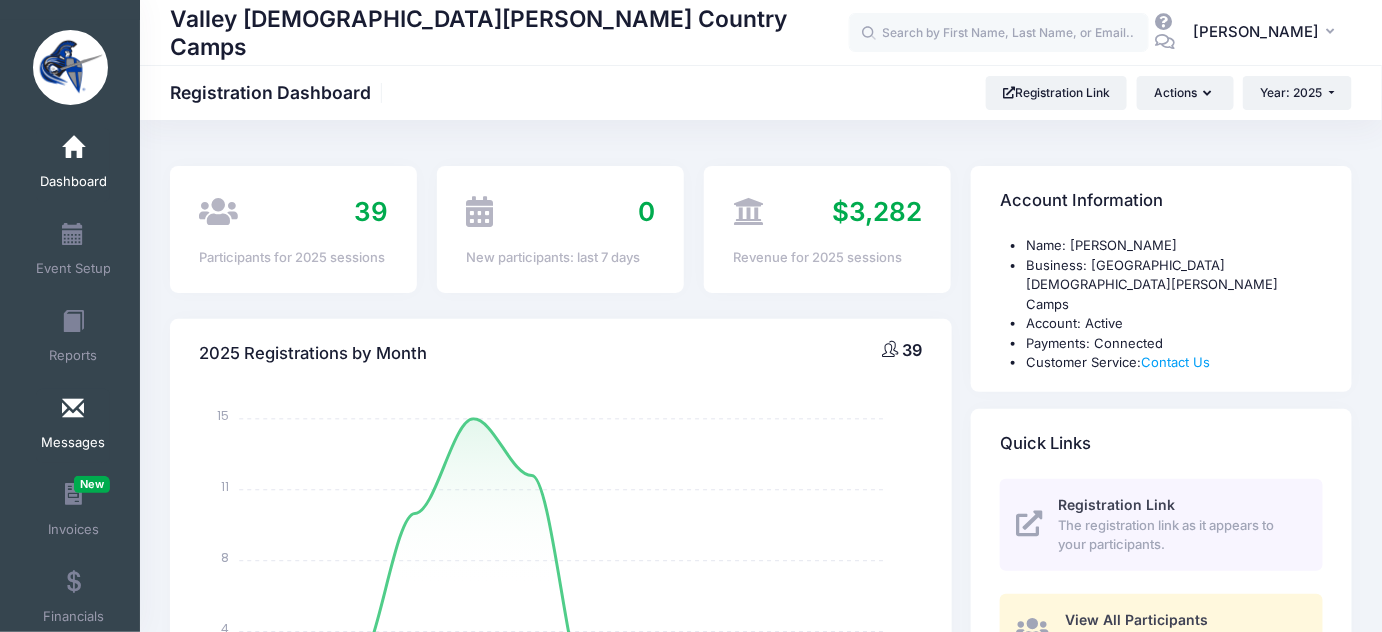 click at bounding box center (73, 409) 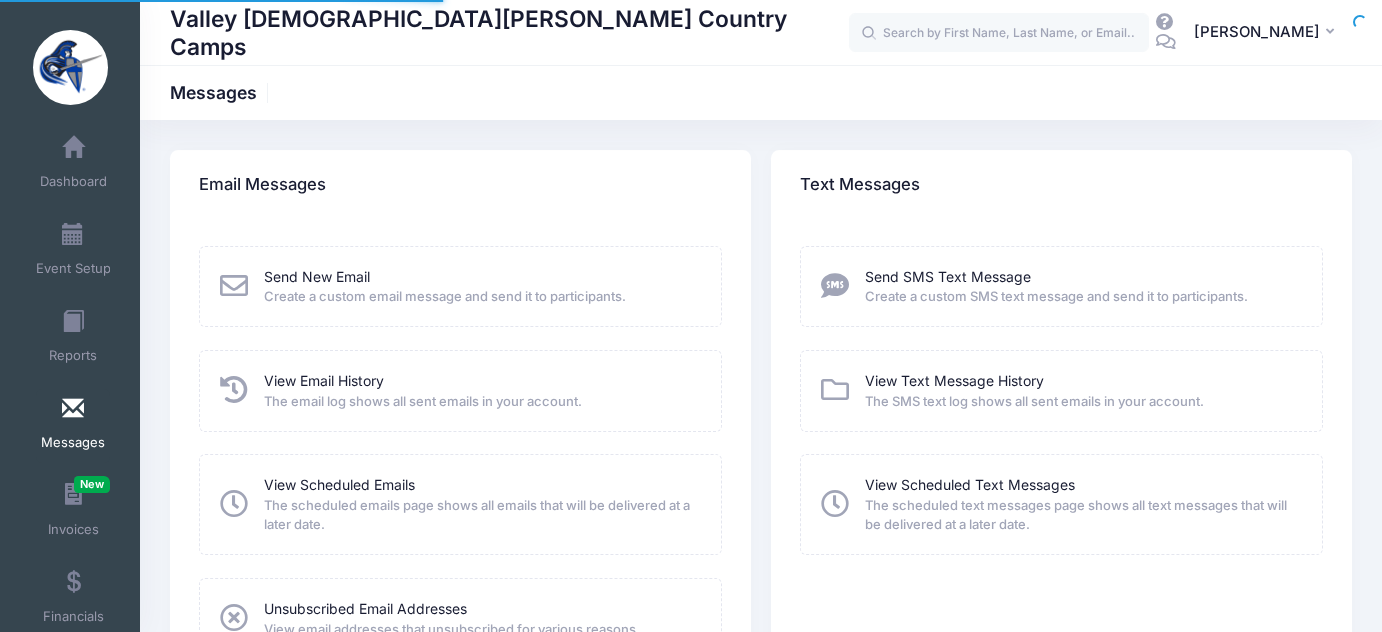 scroll, scrollTop: 0, scrollLeft: 0, axis: both 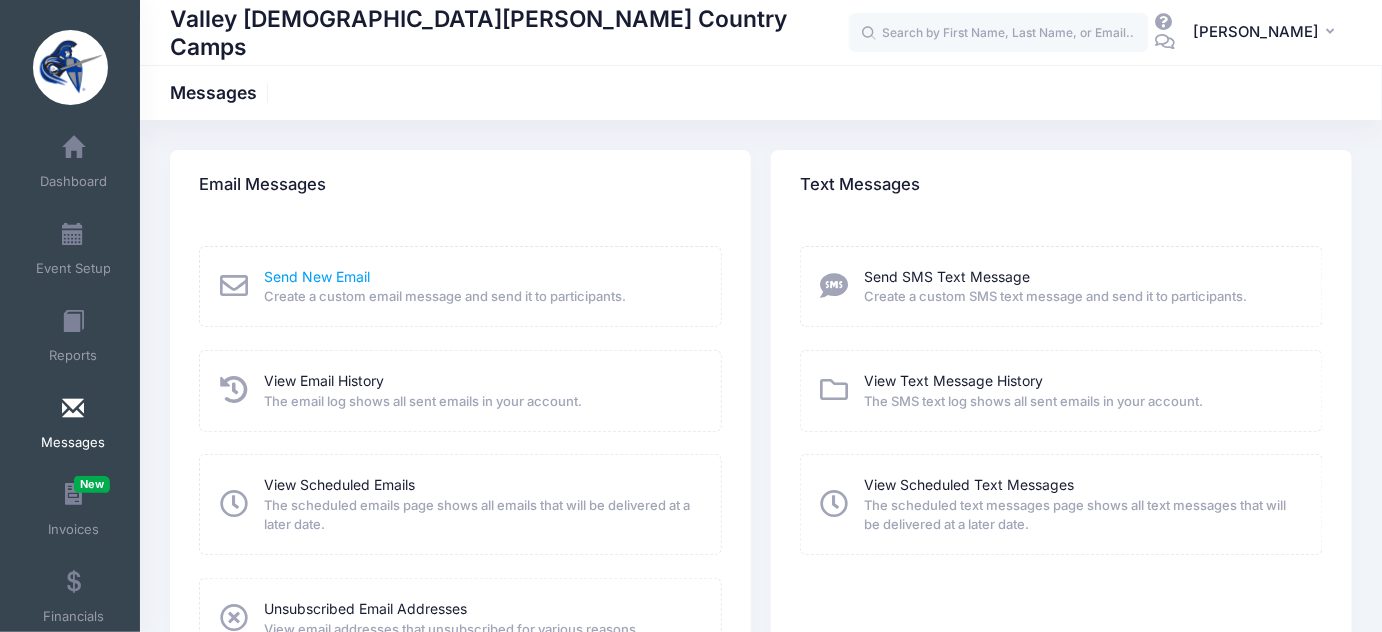 click on "Send New Email" at bounding box center (317, 276) 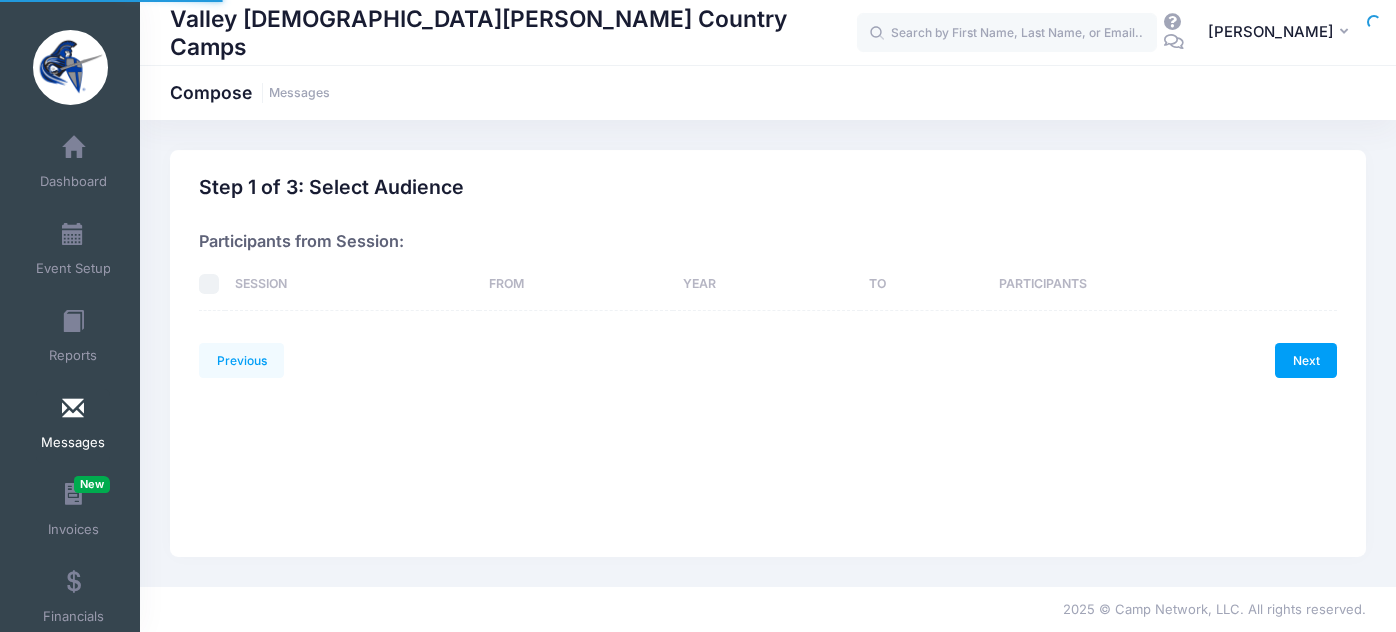 scroll, scrollTop: 0, scrollLeft: 0, axis: both 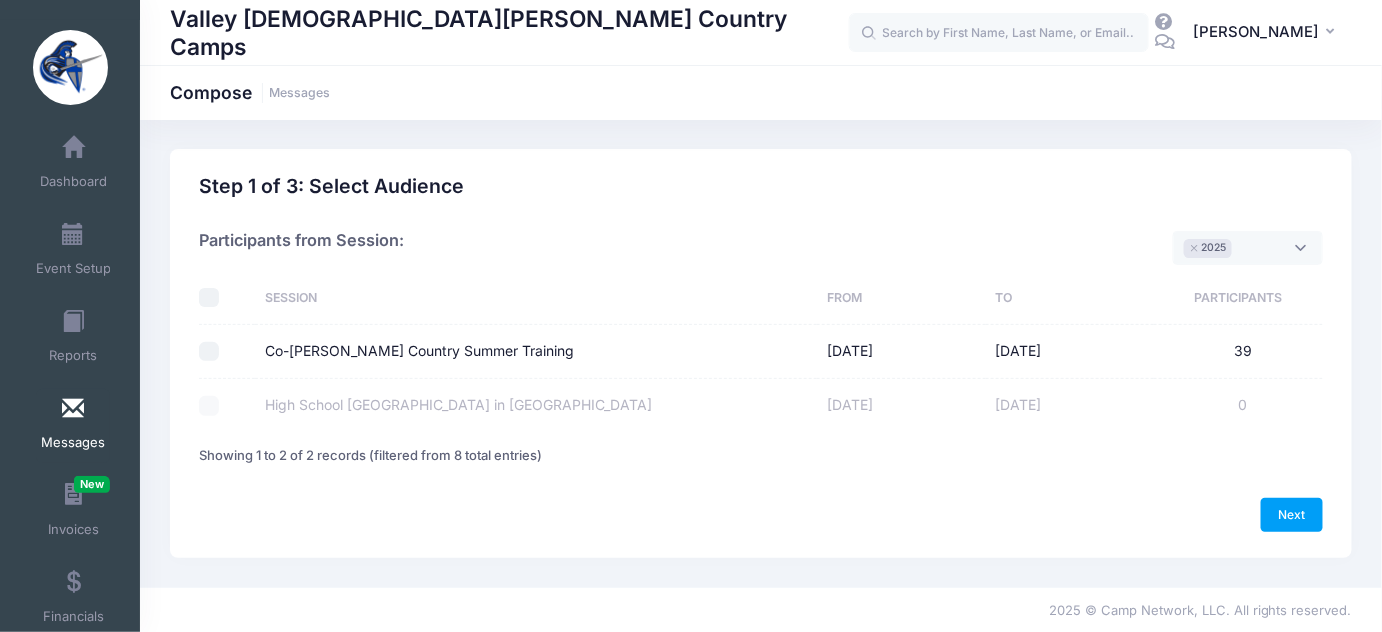 click on "Co-[PERSON_NAME] Country Summer Training" at bounding box center [536, 352] 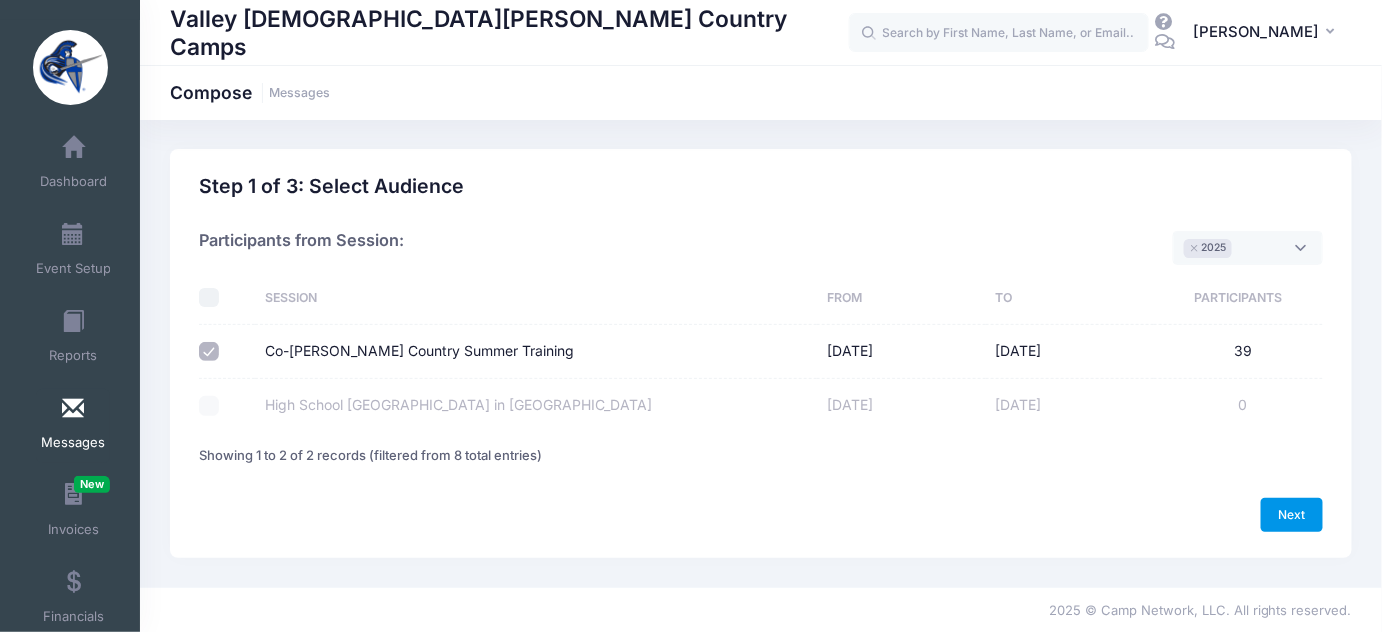 click on "Next" at bounding box center (1292, 515) 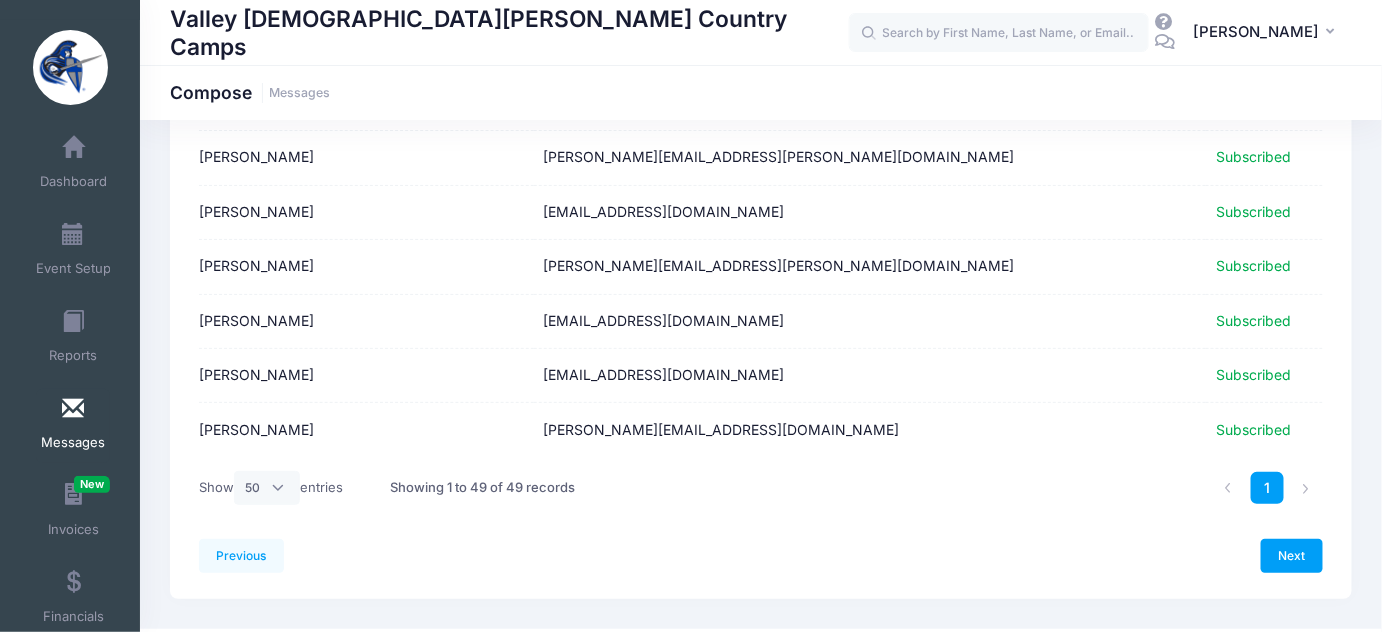 scroll, scrollTop: 2538, scrollLeft: 0, axis: vertical 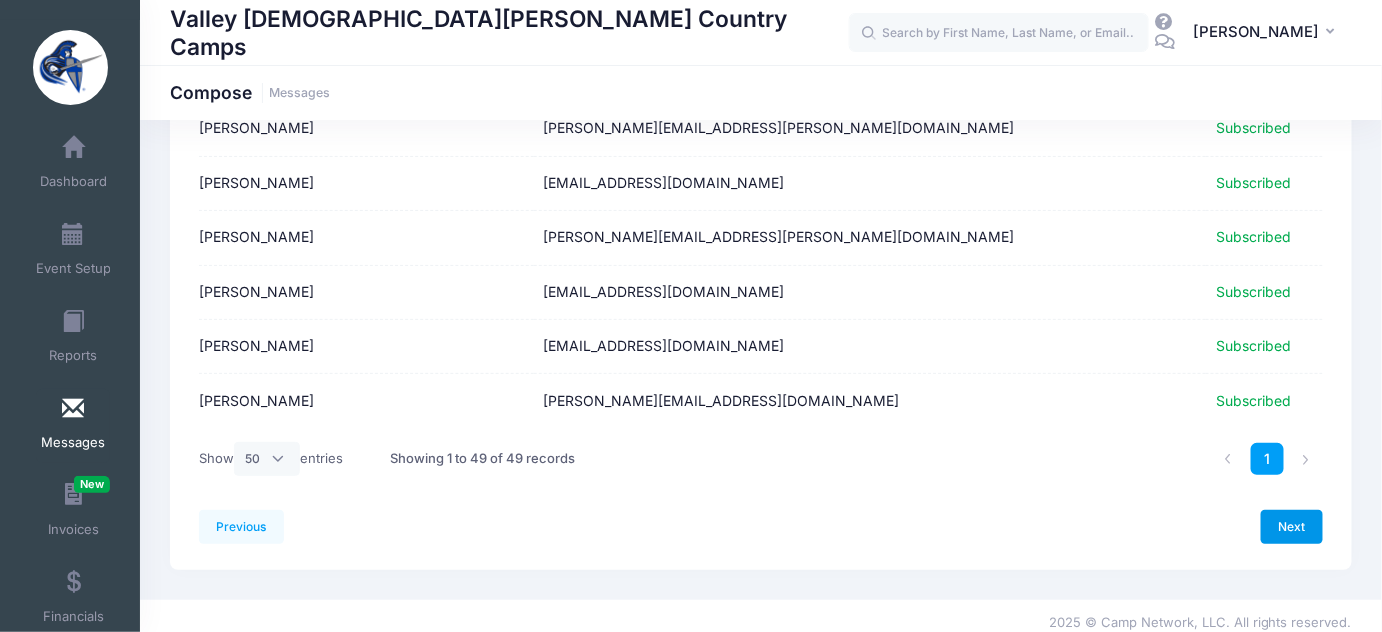 click on "Next" at bounding box center [1292, 527] 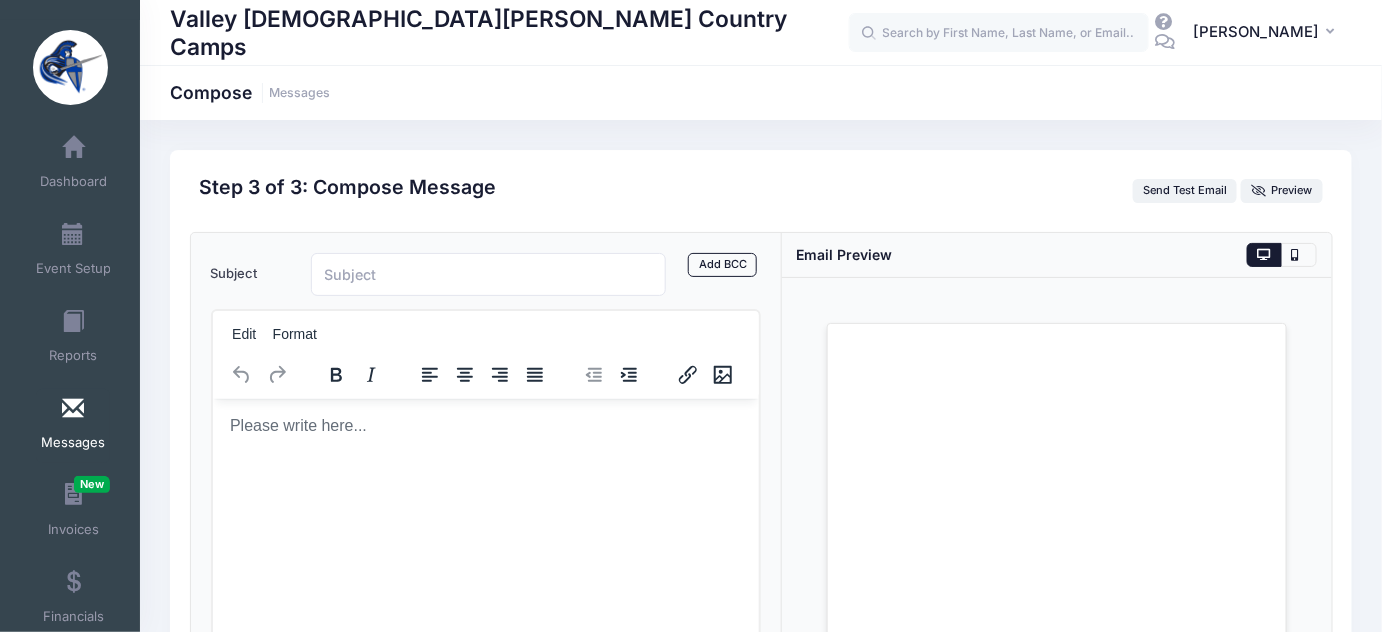 scroll, scrollTop: 90, scrollLeft: 0, axis: vertical 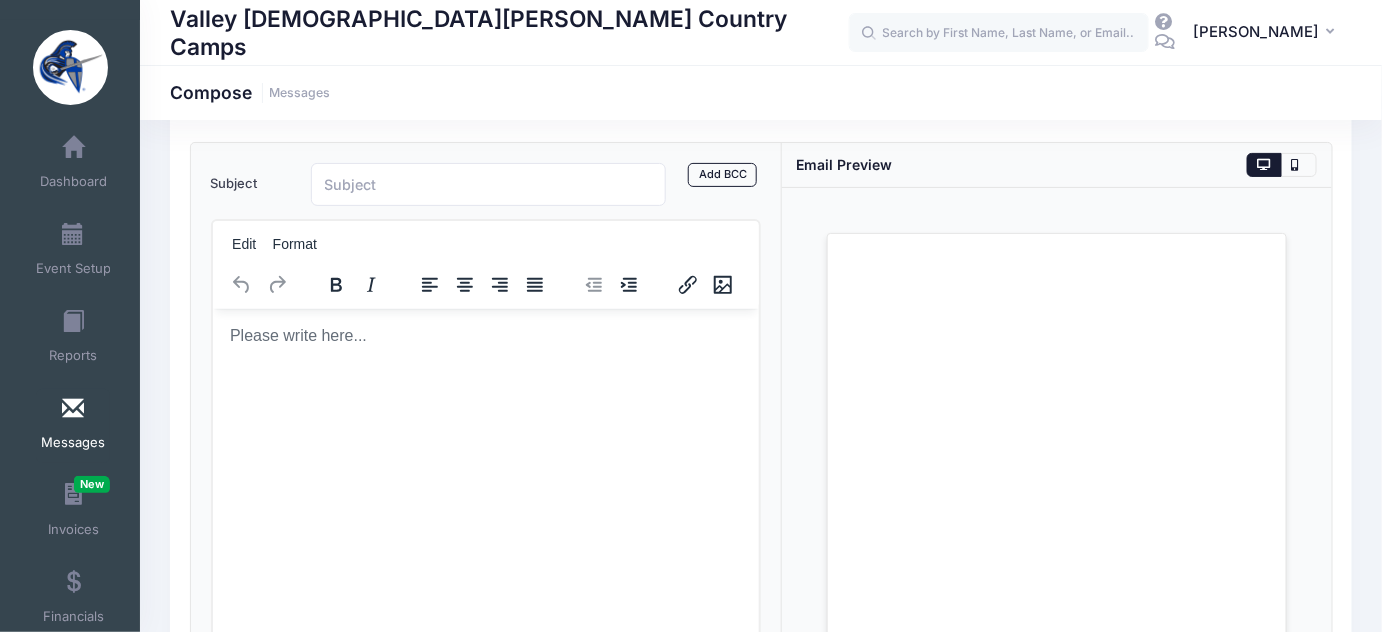 click at bounding box center (485, 335) 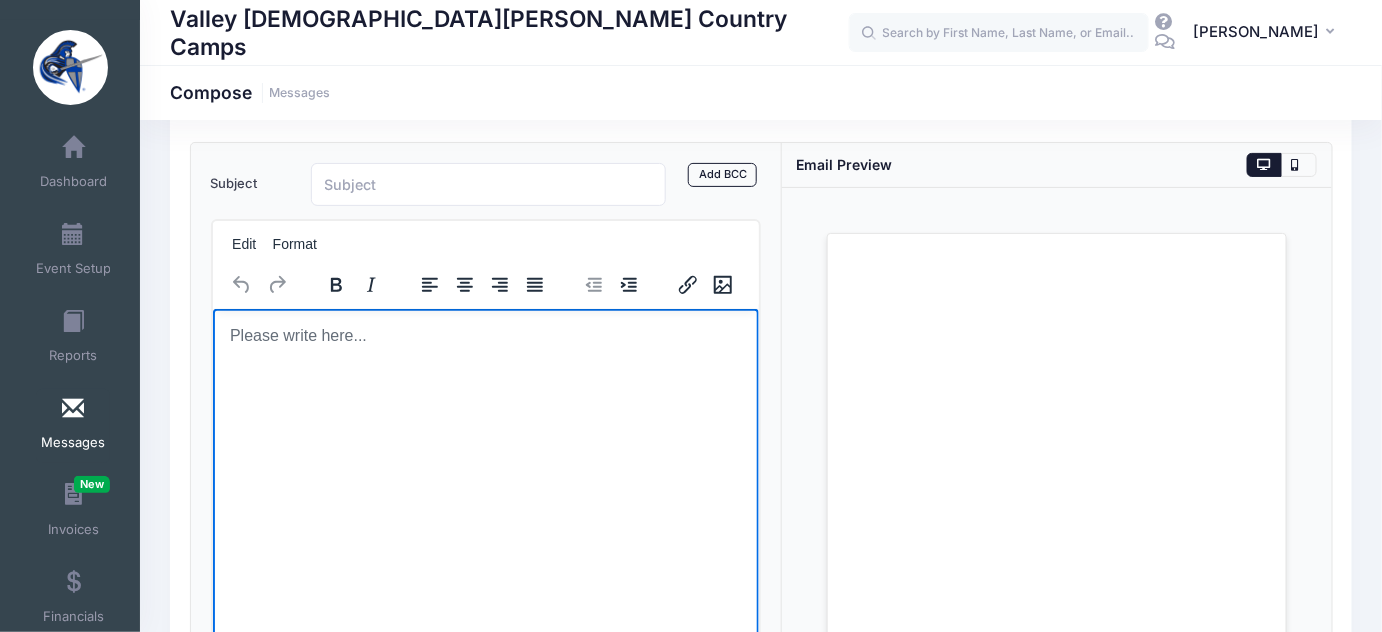 click at bounding box center (485, 335) 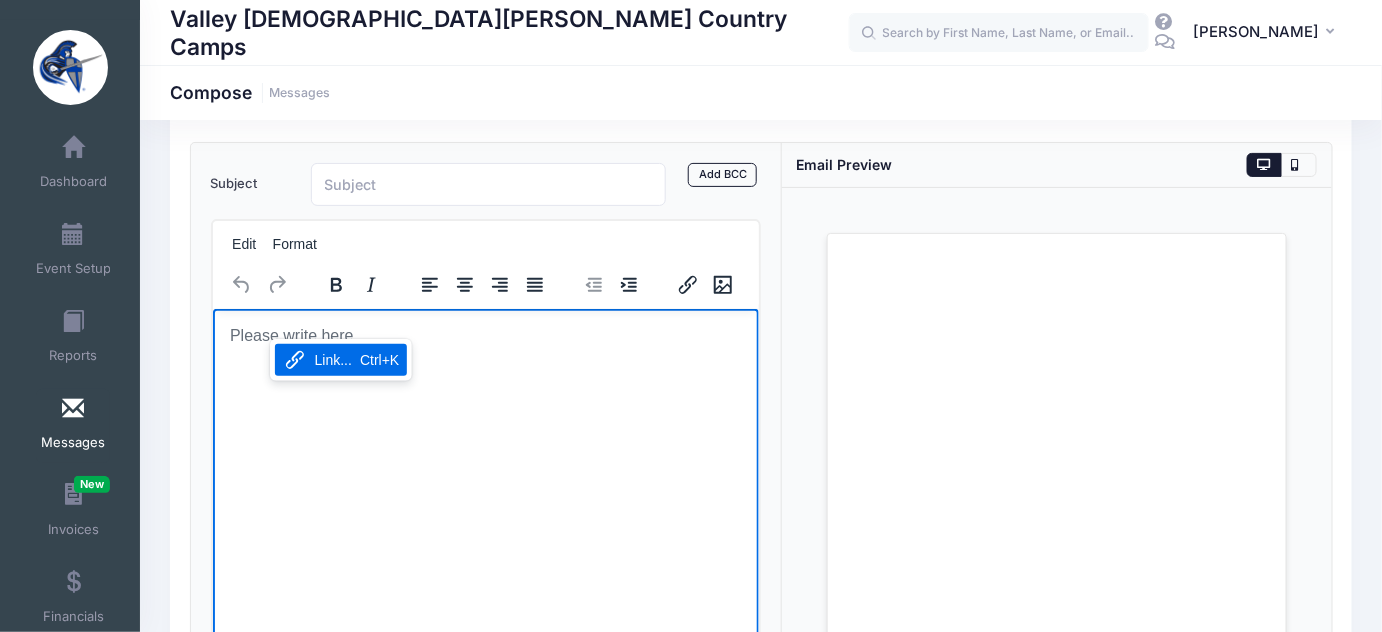 click at bounding box center [485, 335] 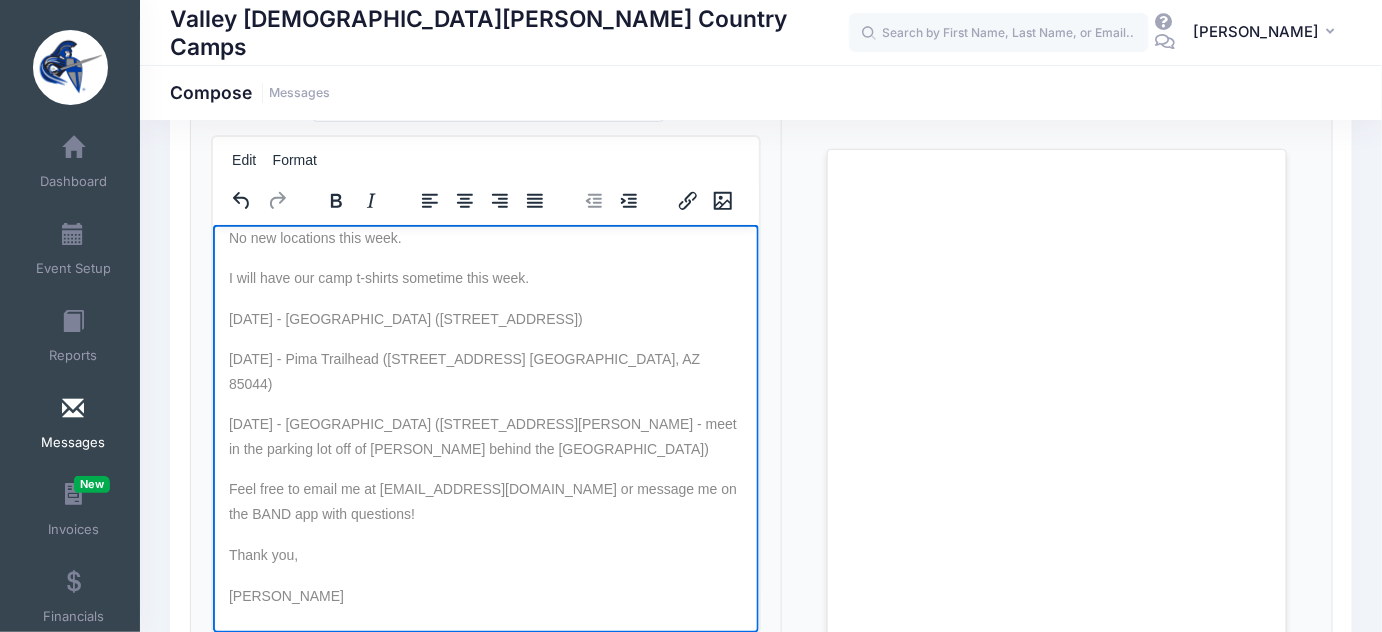 scroll, scrollTop: 0, scrollLeft: 0, axis: both 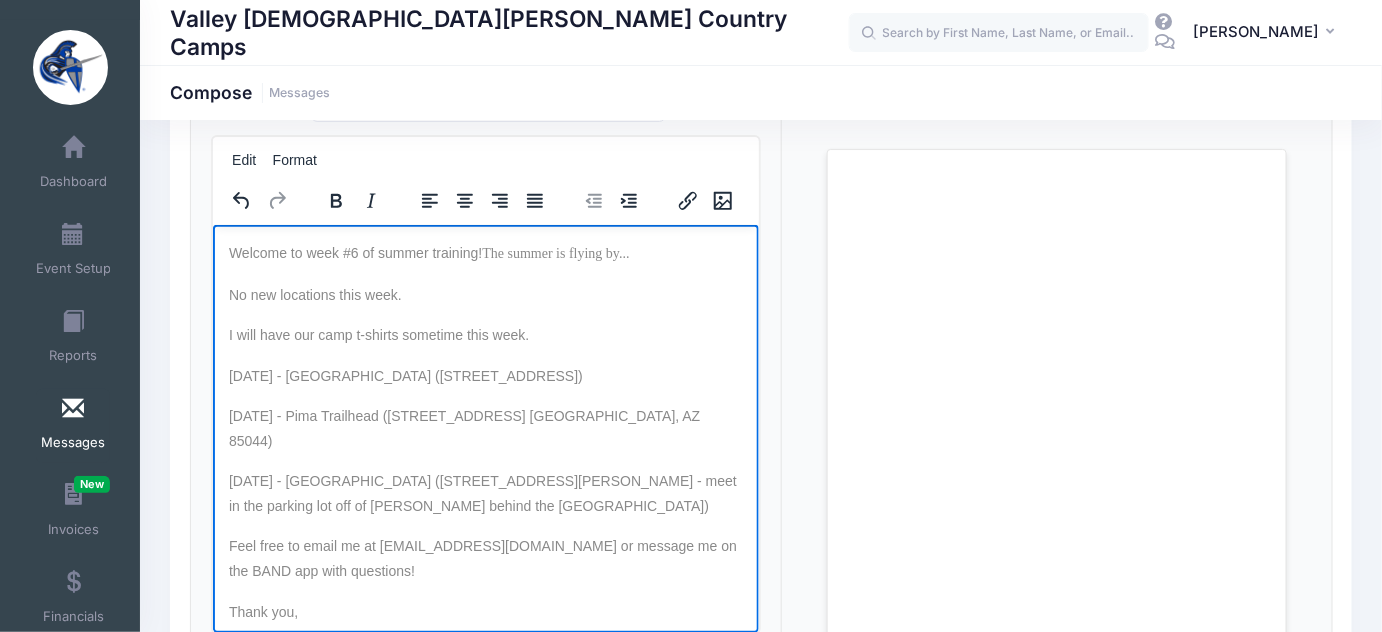 click on "Welcome to week #6 of summer training!   The summer is flying by... No new locations this week. I will have our camp t-shirts sometime this week.  Monday, July 7 - Thude Park (2825 W Galveston St, Chandler, AZ 85224) Wednesday, July 9 - Pima Trailhead (4500 E. Pima Canyon Rd. Phoenix, AZ 85044) Friday, July 11 - Tumbleweed Park (2250 S McQueen Rd, Chandler, AZ 85286 - meet in the parking lot off of McQueen behind the Tennis Center) Feel free to email me at jbrecht@valleychristianaz.org or message me on the BAND app with questions!   Thank you, Jenny Brecht" at bounding box center [485, 471] 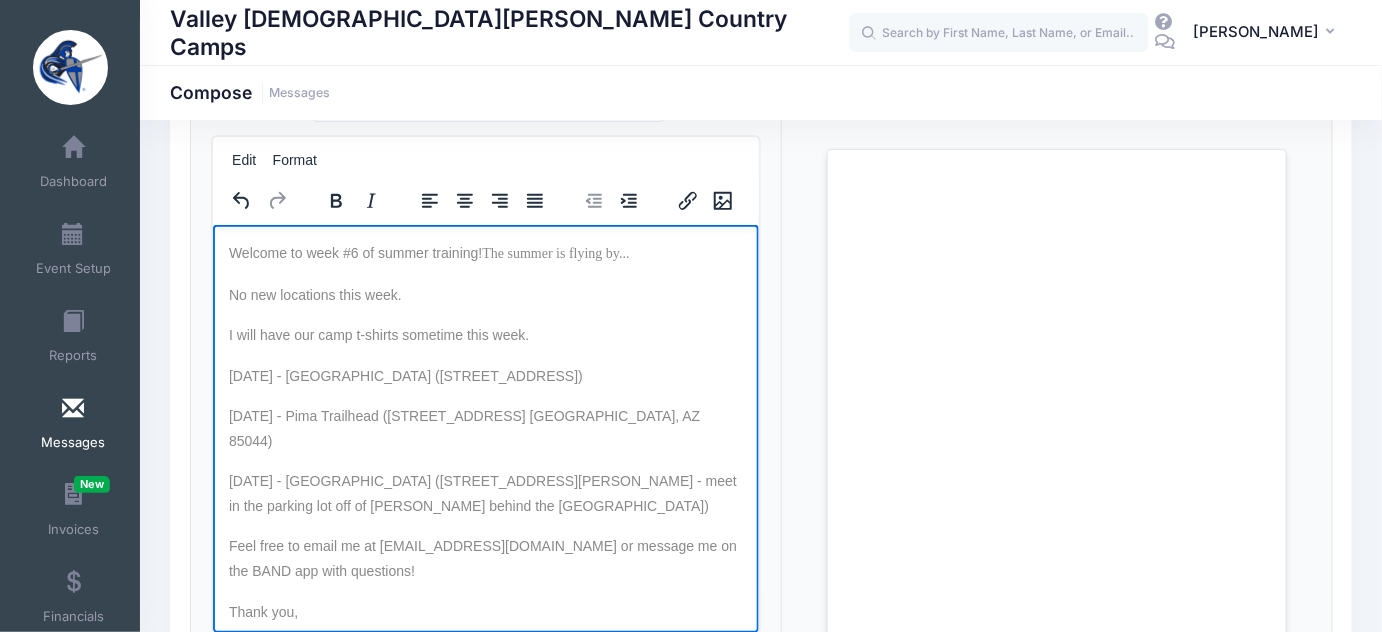 click on "Welcome to week #6 of summer training!   The summer is flying by... No new locations this week. I will have our camp t-shirts sometime this week.  Monday, July 7 - Thude Park (2825 W Galveston St, Chandler, AZ 85224) Wednesday, July 9 - Pima Trailhead (4500 E. Pima Canyon Rd. Phoenix, AZ 85044) Friday, July 11 - Tumbleweed Park (2250 S McQueen Rd, Chandler, AZ 85286 - meet in the parking lot off of McQueen behind the Tennis Center) Feel free to email me at jbrecht@valleychristianaz.org or message me on the BAND app with questions!   Thank you, Jenny Brecht" at bounding box center (485, 471) 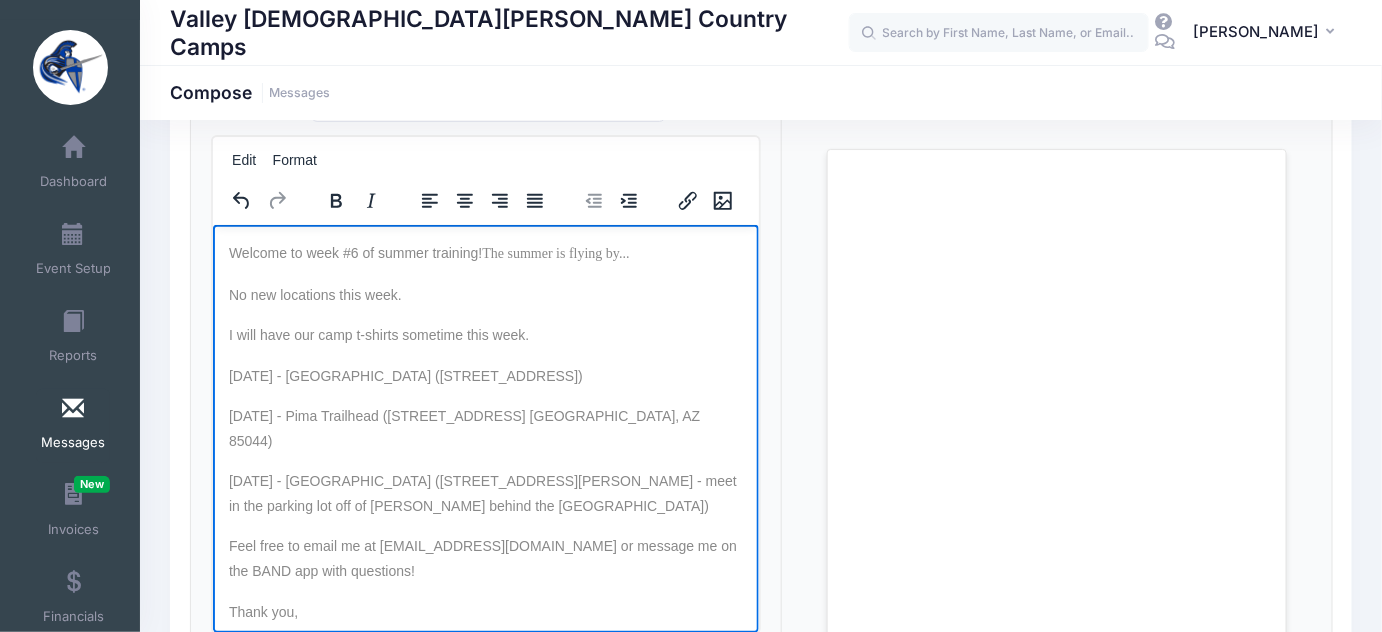 click on "Welcome to week #6 of summer training!   The summer is flying by... No new locations this week. I will have our camp t-shirts sometime this week.  Monday, July 7 - Thude Park (2825 W Galveston St, Chandler, AZ 85224) Wednesday, July 9 - Pima Trailhead (4500 E. Pima Canyon Rd. Phoenix, AZ 85044) Friday, July 11 - Tumbleweed Park (2250 S McQueen Rd, Chandler, AZ 85286 - meet in the parking lot off of McQueen behind the Tennis Center) Feel free to email me at jbrecht@valleychristianaz.org or message me on the BAND app with questions!   Thank you, Jenny Brecht" at bounding box center (485, 471) 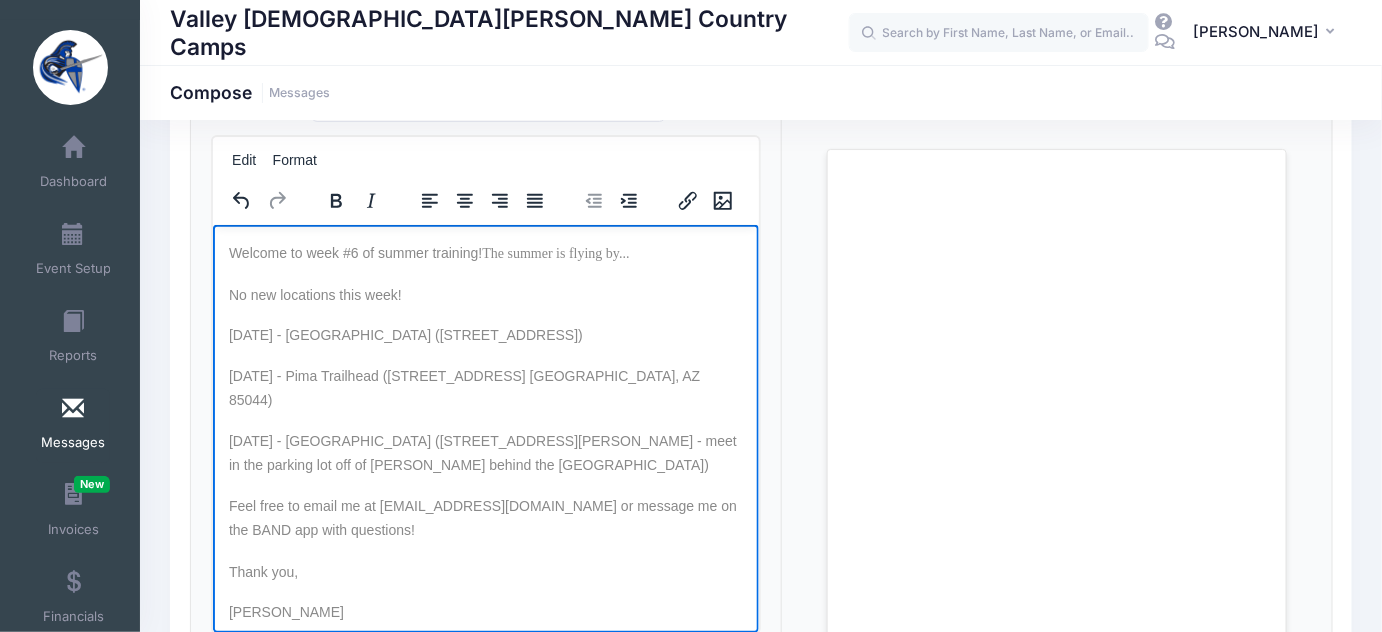 click on "Welcome to week #6 of summer training!" at bounding box center [354, 252] 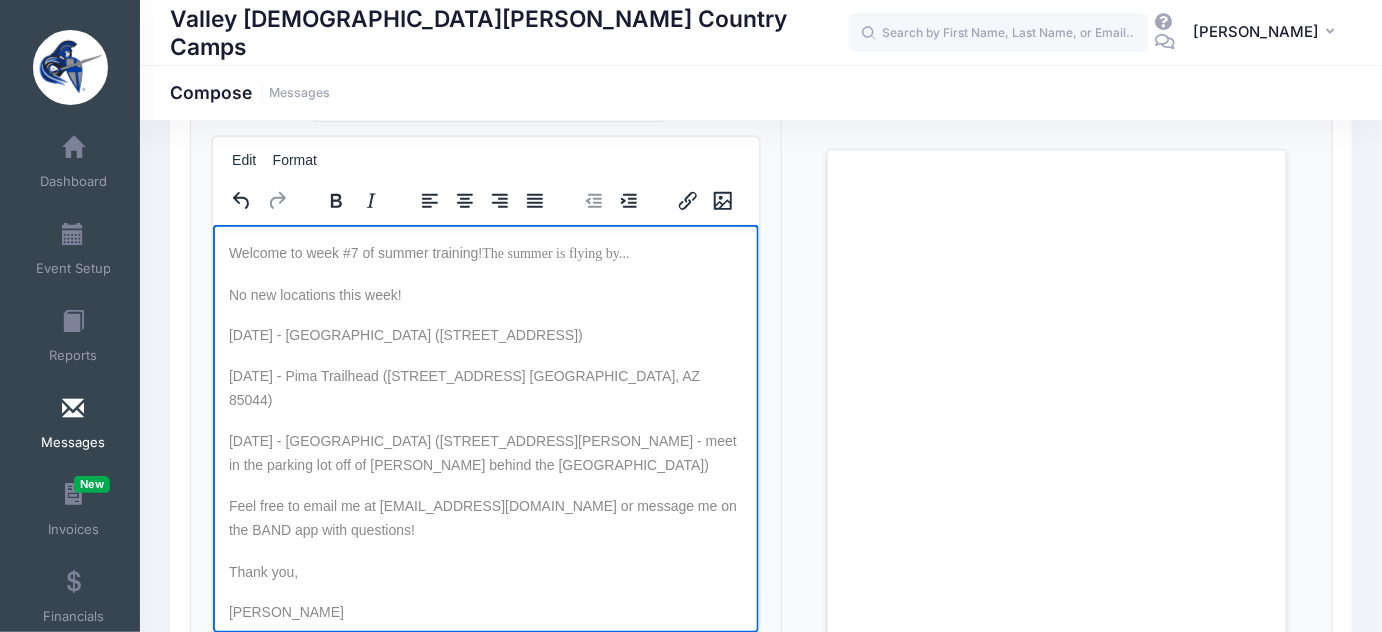 click on "Welcome to week #7 of summer training!" at bounding box center [354, 252] 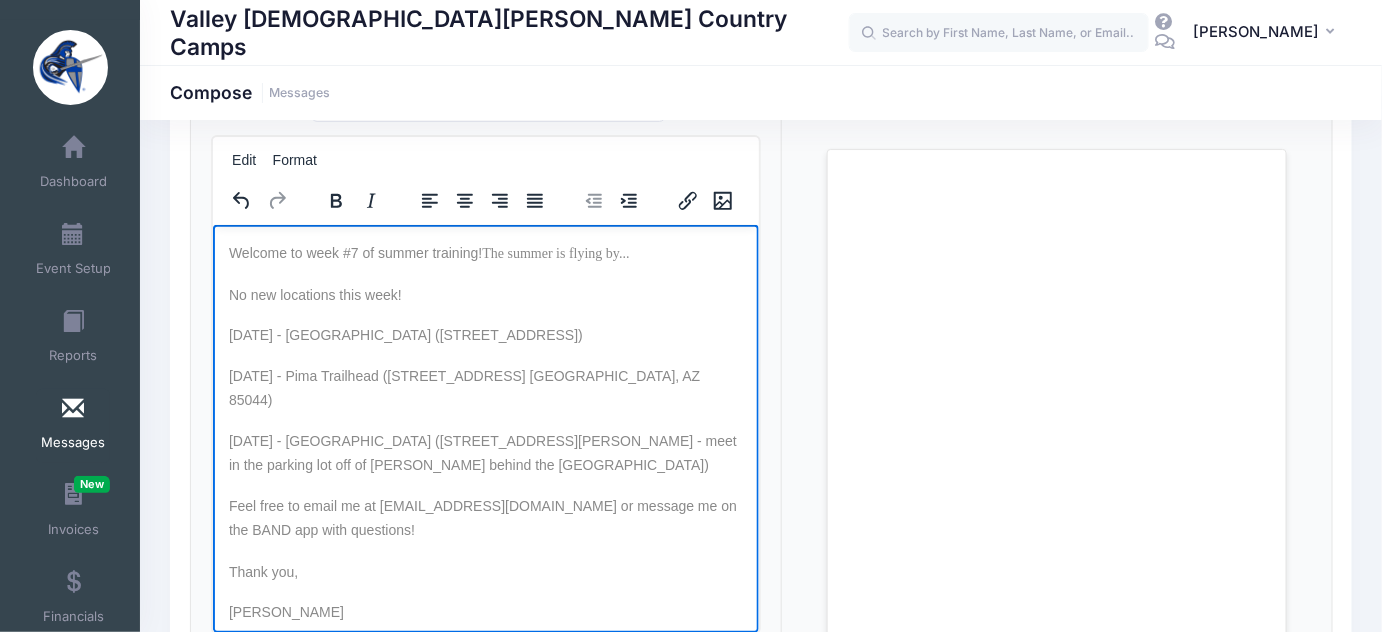drag, startPoint x: 662, startPoint y: 257, endPoint x: 497, endPoint y: 259, distance: 165.01212 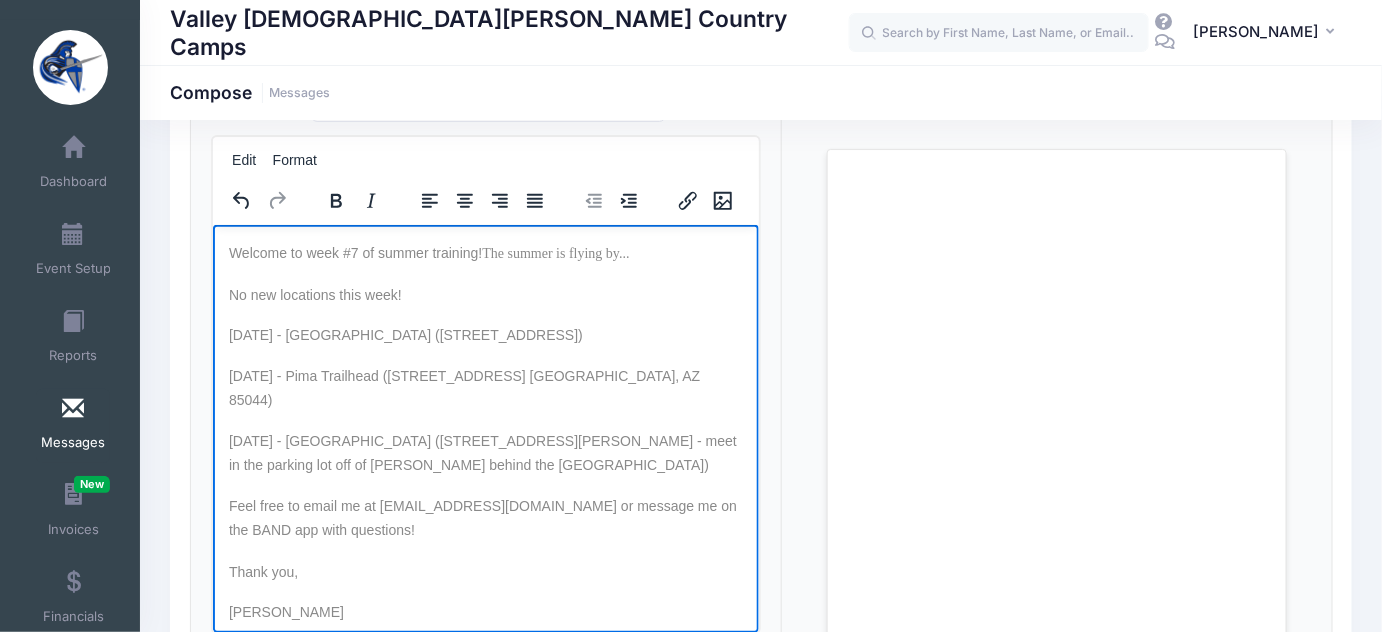 click on "Welcome to week #7 of summer training!   The summer is flying by..." at bounding box center (485, 253) 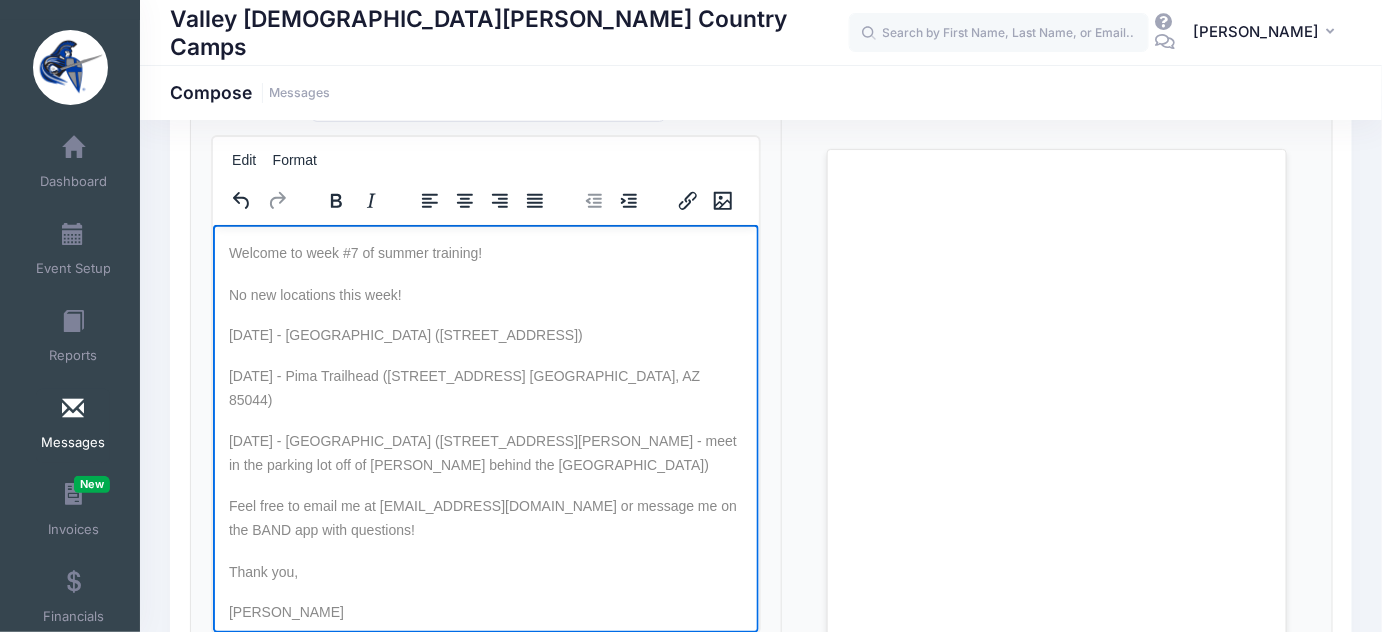 click on "No new locations this week!" at bounding box center (485, 294) 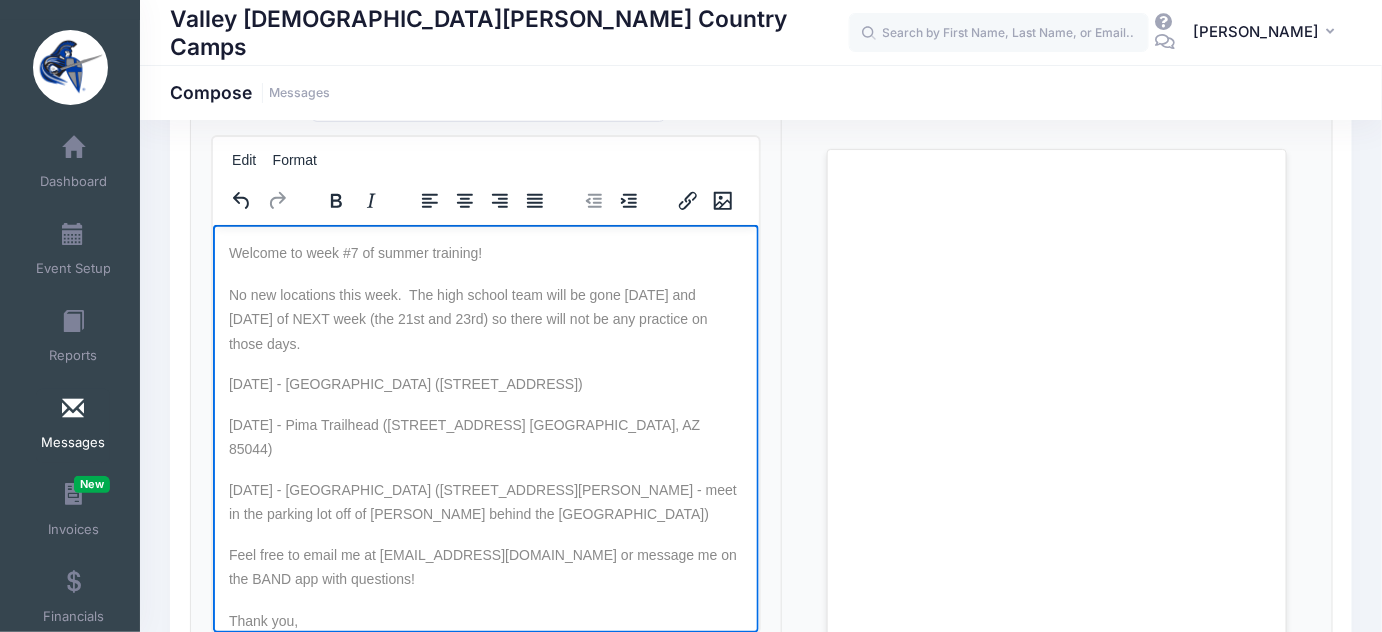 click on "No new locations this week.  The high school team will be gone Monday and Tuesday of NEXT week (the 21st and 23rd) so there will not be any practice on those days." at bounding box center (467, 318) 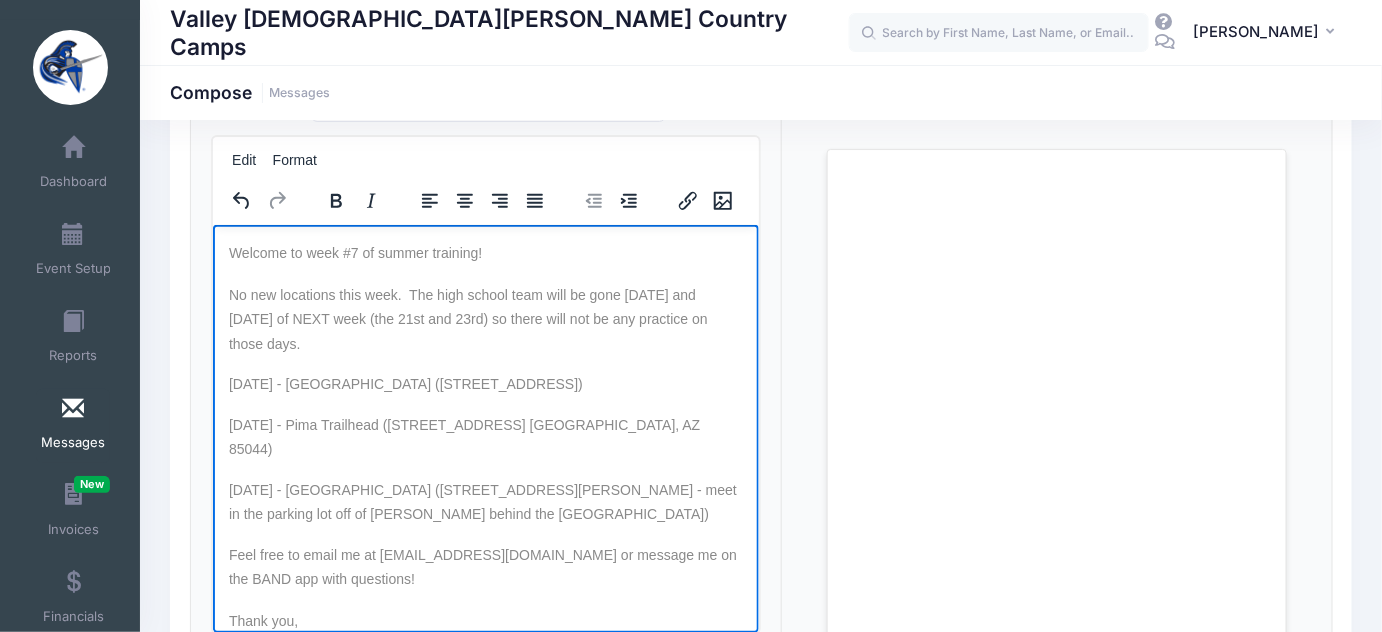click on "No new locations this week.  The high school team will be gone Monday and Tuesday of NEXT week (the 21st and 23rd) so there will not be any practice on those days." at bounding box center (485, 319) 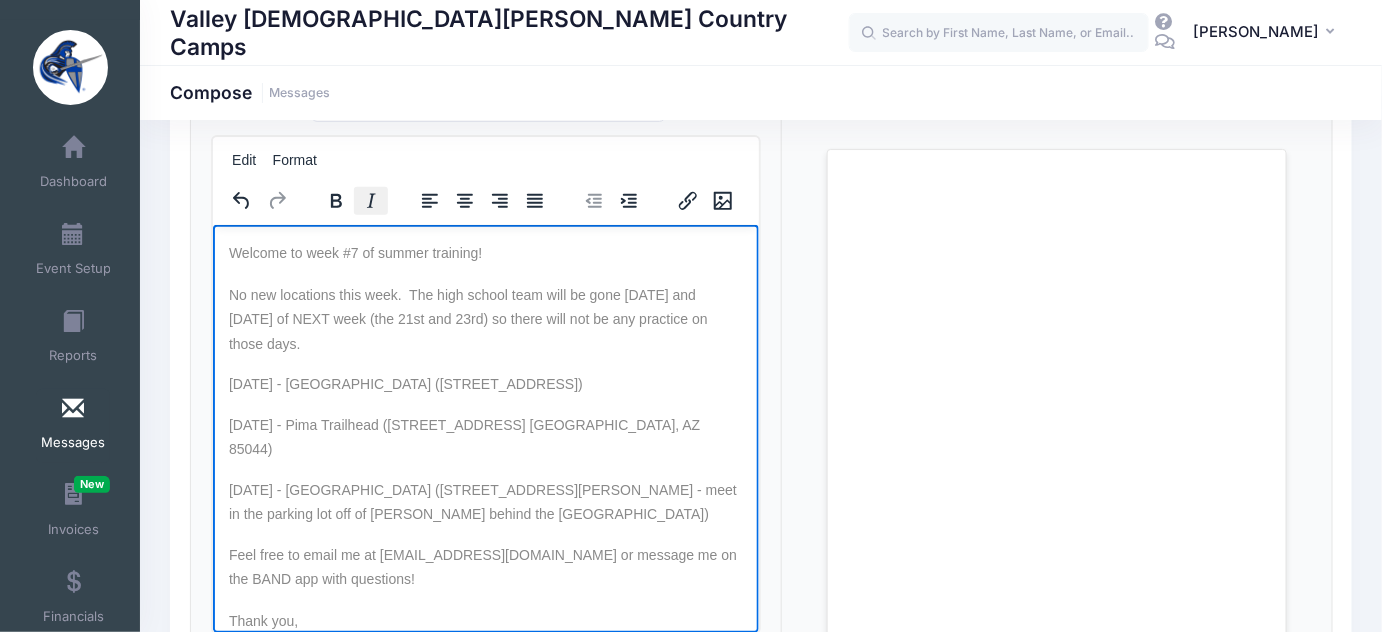 click 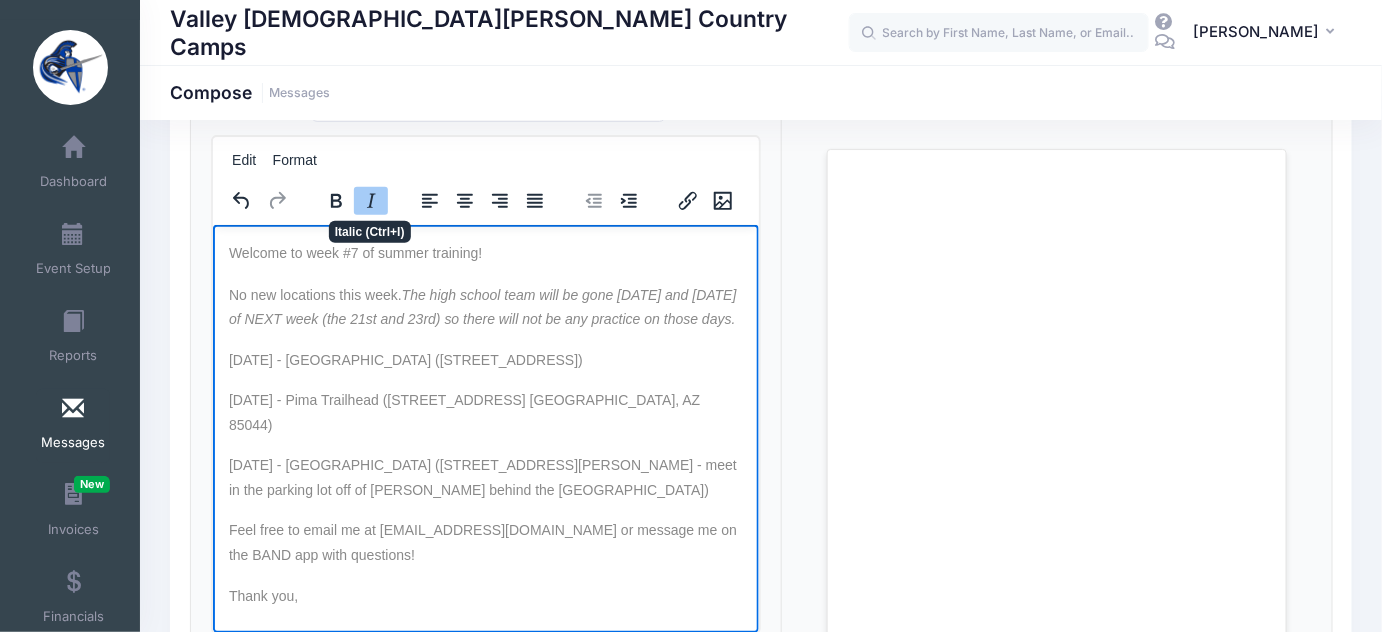 click on "Welcome to week #7 of summer training!    No new locations this week.   The high school team will be gone Monday and Tuesday of NEXT week (the 21st and 23rd) so there will not be any practice on those days.  Monday, July 7 - Thude Park (2825 W Galveston St, Chandler, AZ 85224) Wednesday, July 9 - Pima Trailhead (4500 E. Pima Canyon Rd. Phoenix, AZ 85044) Friday, July 11 - Tumbleweed Park (2250 S McQueen Rd, Chandler, AZ 85286 - meet in the parking lot off of McQueen behind the Tennis Center) Feel free to email me at jbrecht@valleychristianaz.org or message me on the BAND app with questions!   Thank you, Jenny Brecht" at bounding box center (485, 463) 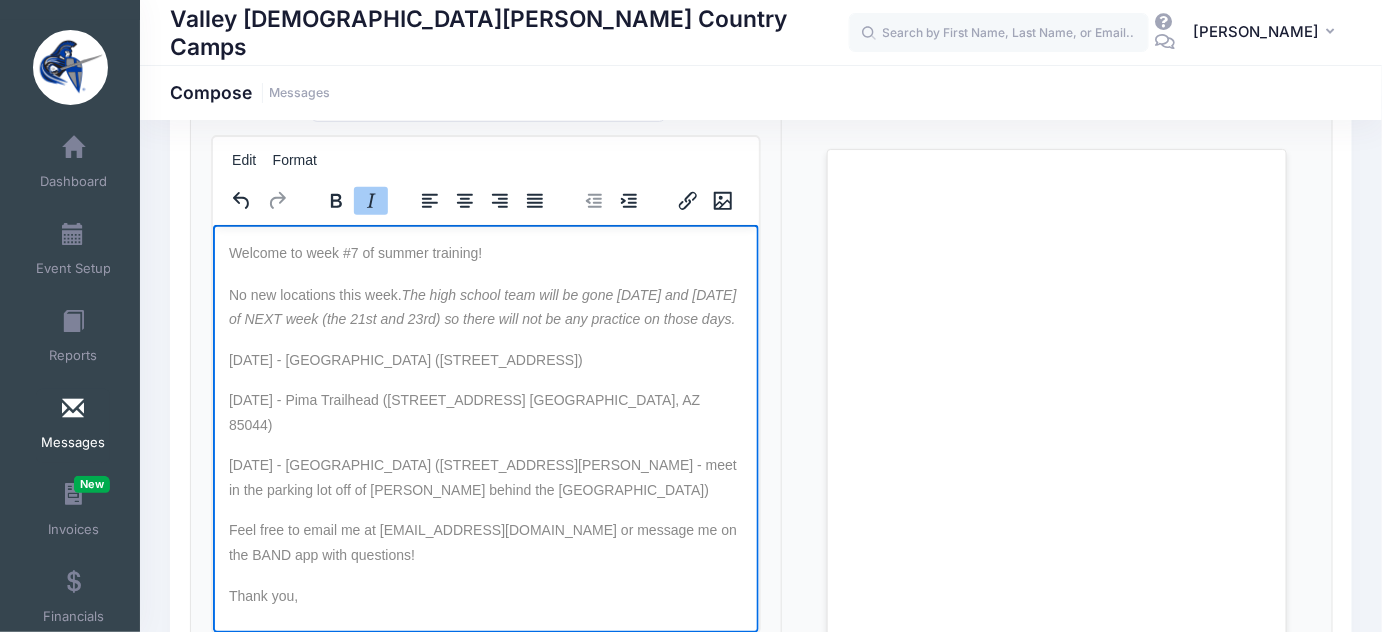 click on "No new locations this week.   The high school team will be gone Monday and Tuesday of NEXT week (the 21st and 23rd) so there will not be any practice on those days." at bounding box center [485, 306] 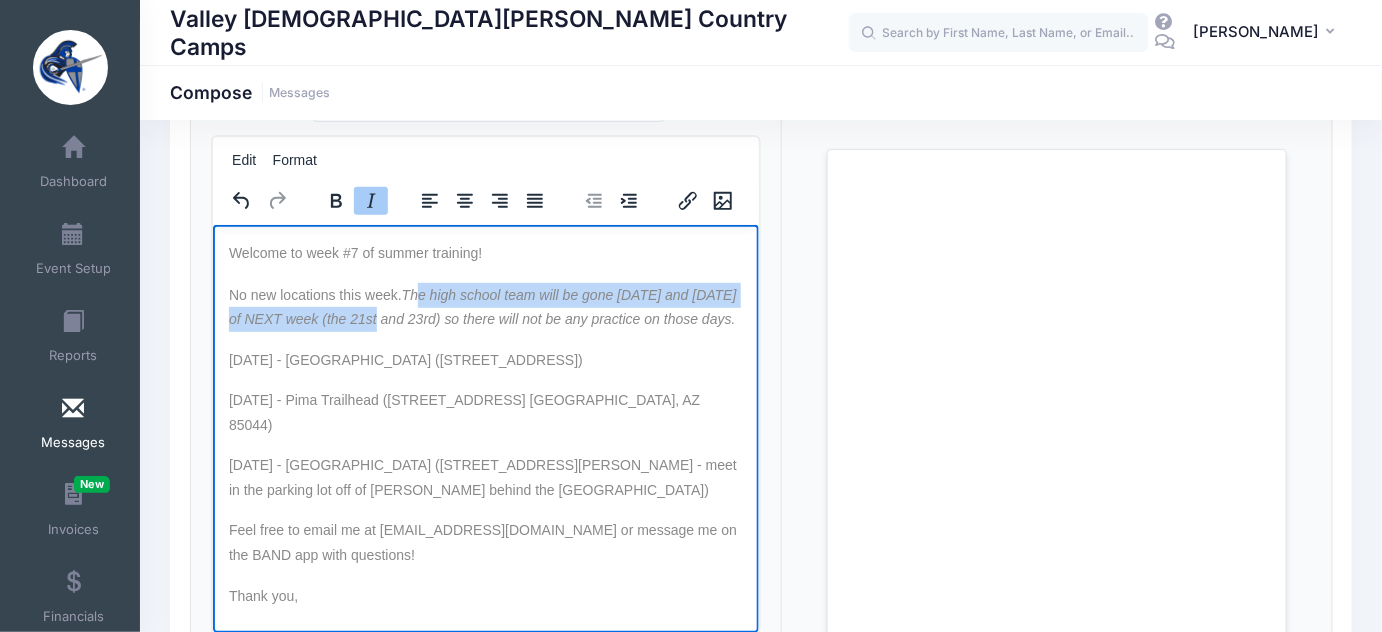 drag, startPoint x: 429, startPoint y: 304, endPoint x: 430, endPoint y: 337, distance: 33.01515 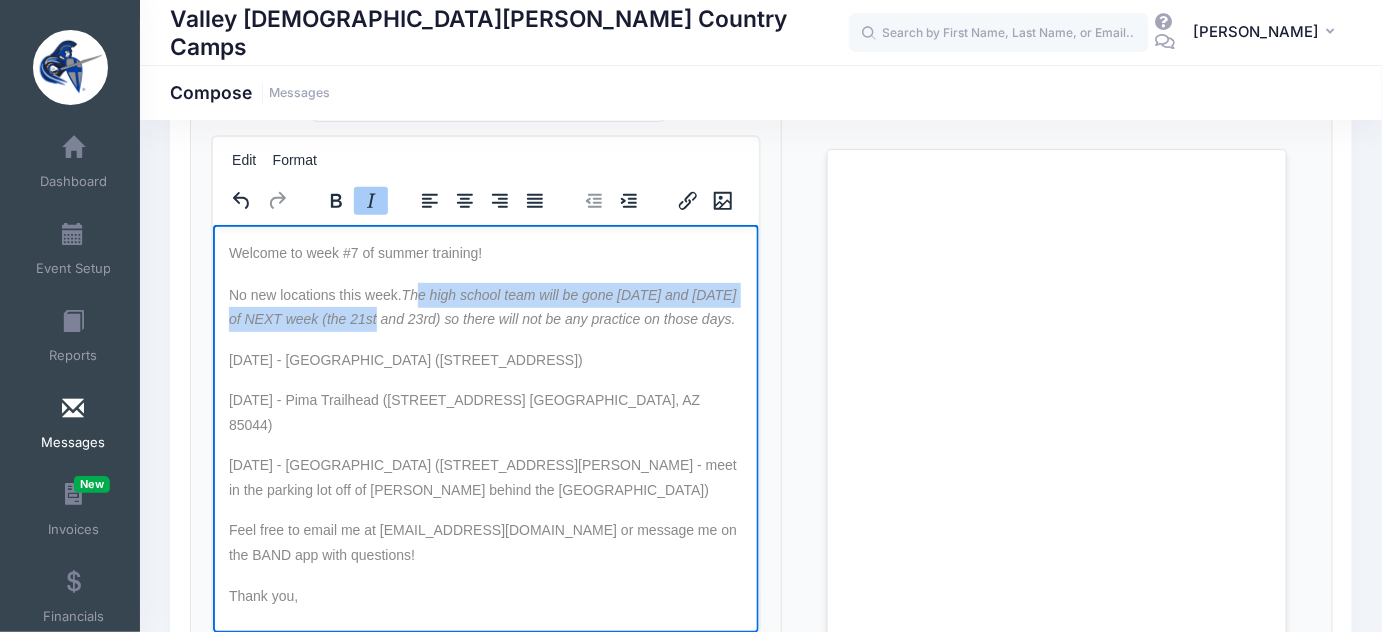 click on "The high school team will be gone Monday and Tuesday of NEXT week (the 21st and 23rd) so there will not be any practice on those days." at bounding box center [482, 306] 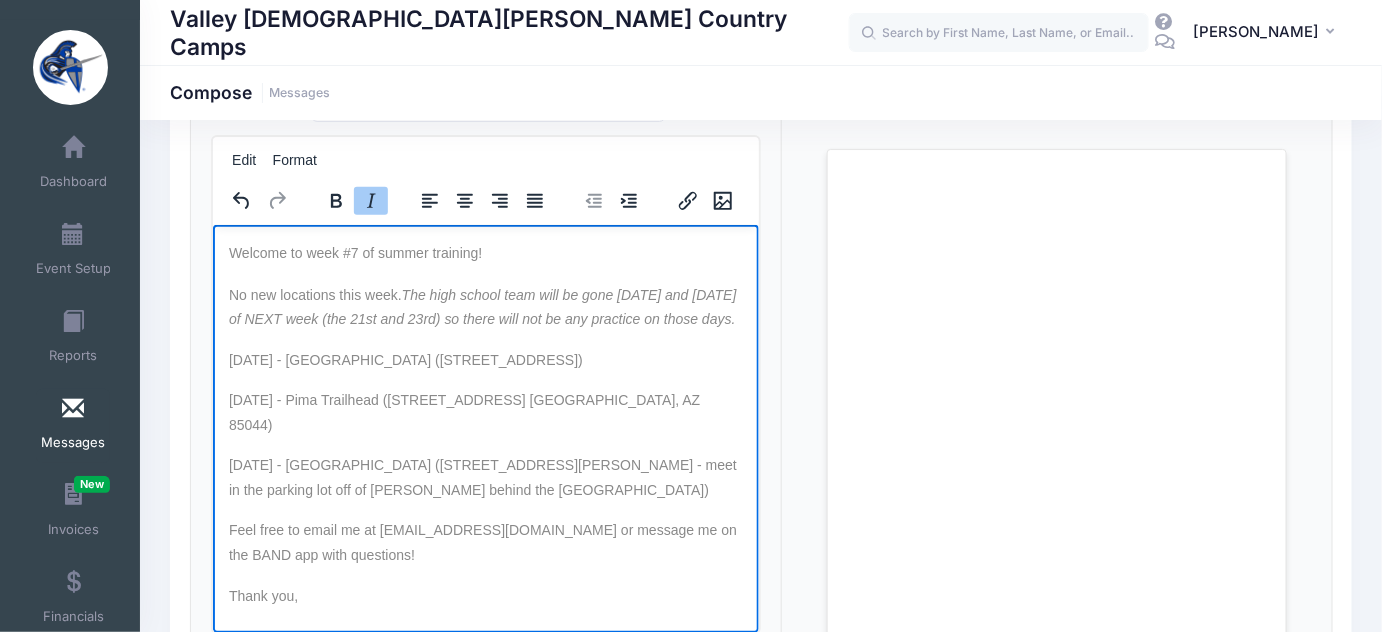 click on "The high school team will be gone Monday and Tuesday of NEXT week (the 21st and 23rd) so there will not be any practice on those days." at bounding box center (482, 306) 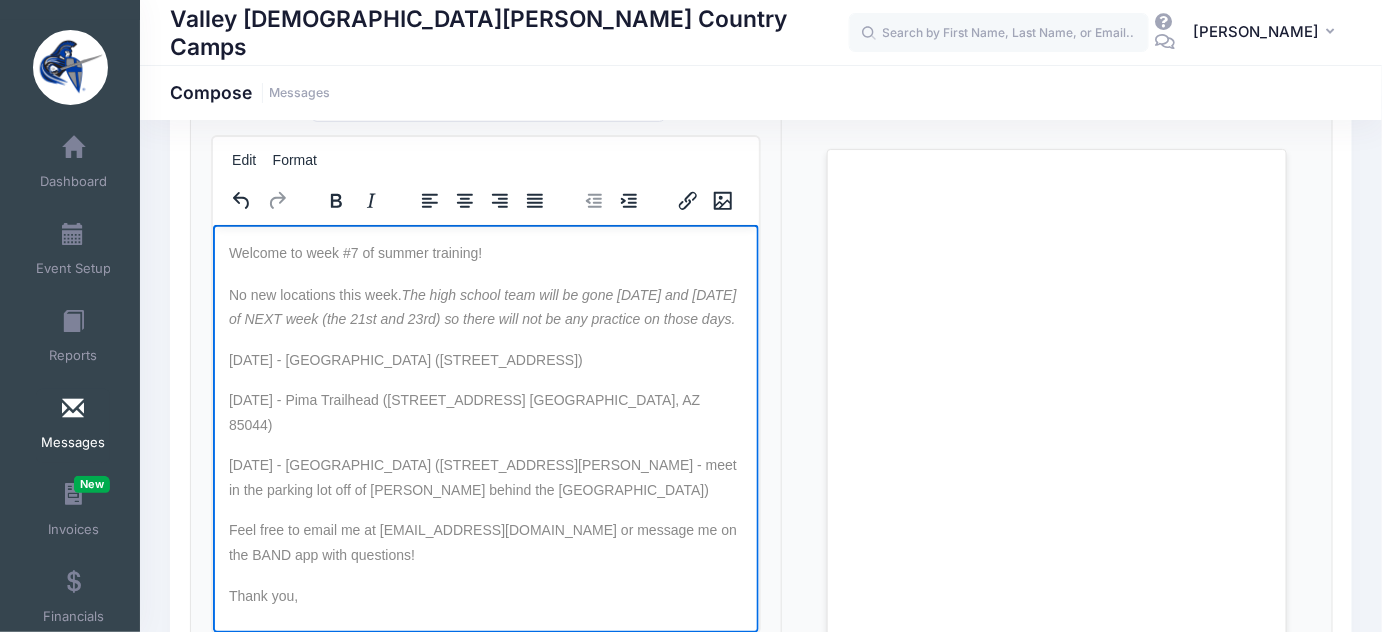 click on "Monday, July 7 - Thude Park (2825 W Galveston St, Chandler, AZ 85224)" at bounding box center (405, 359) 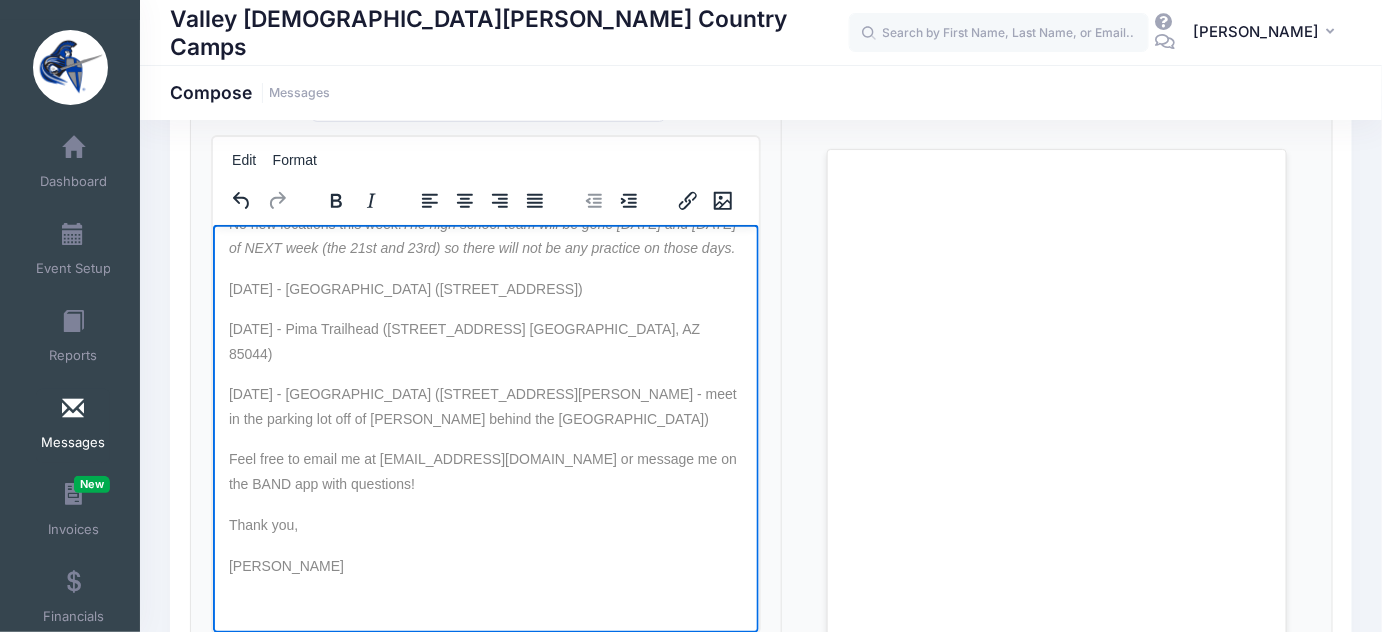 click on "Feel free to email me at jbrecht@valleychristianaz.org or message me on the BAND app with questions!" at bounding box center [482, 470] 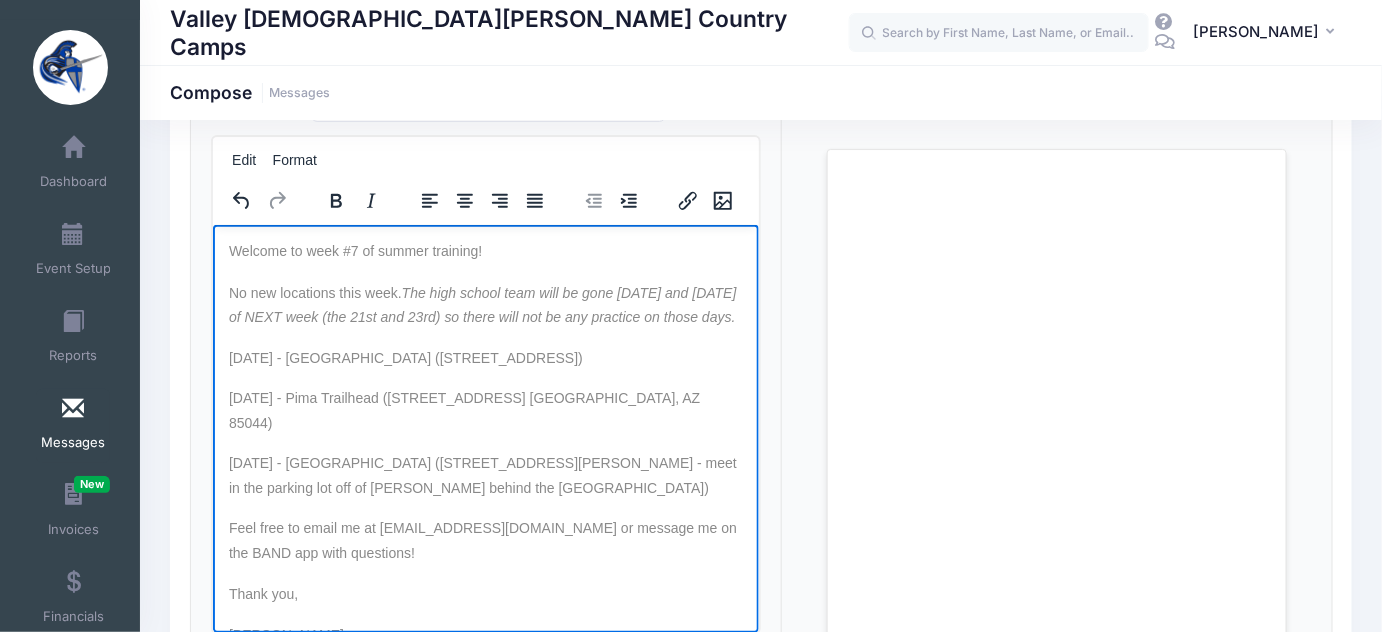 scroll, scrollTop: 0, scrollLeft: 0, axis: both 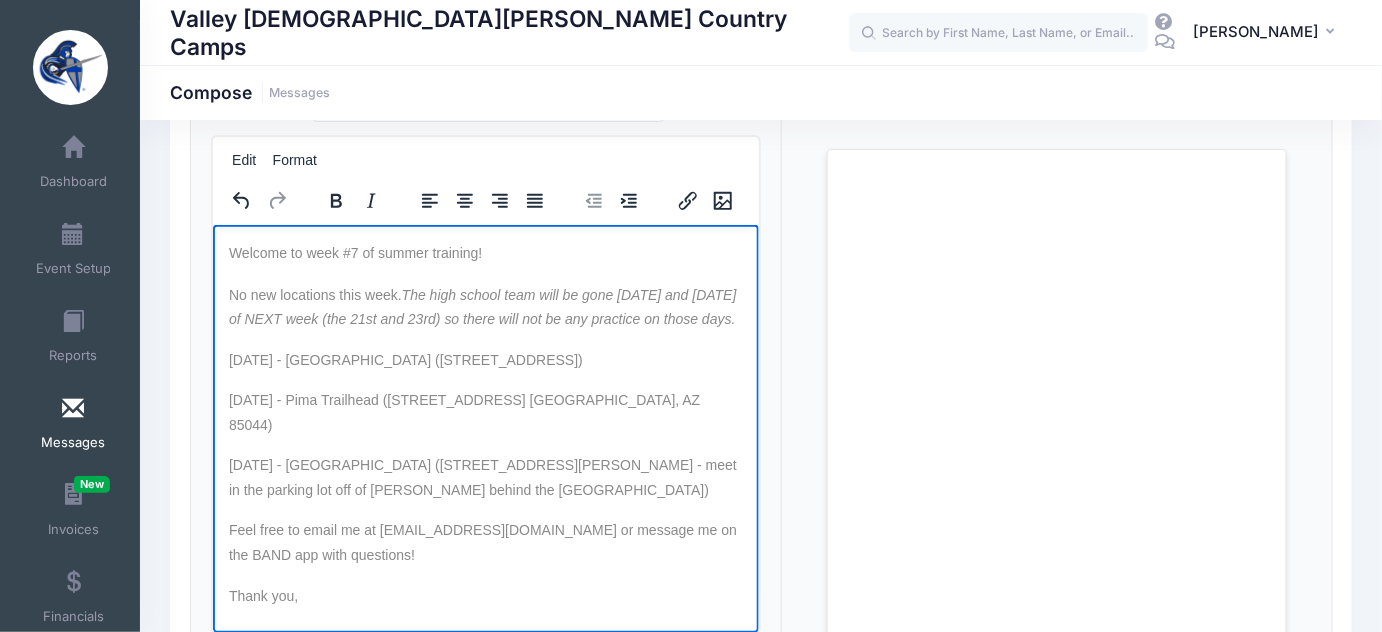 click on "The high school team will be gone Monday and Tuesday of NEXT week (the 21st and 23rd) so there will not be any practice on those days." at bounding box center [482, 306] 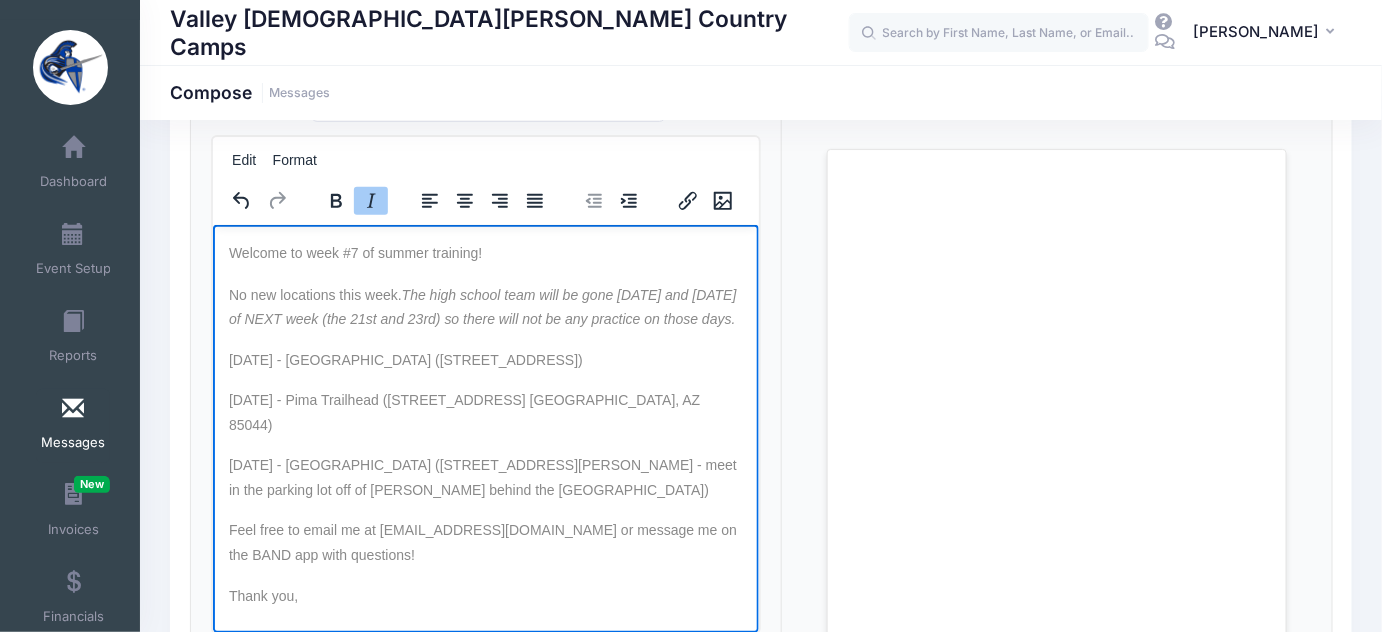 scroll, scrollTop: 0, scrollLeft: 0, axis: both 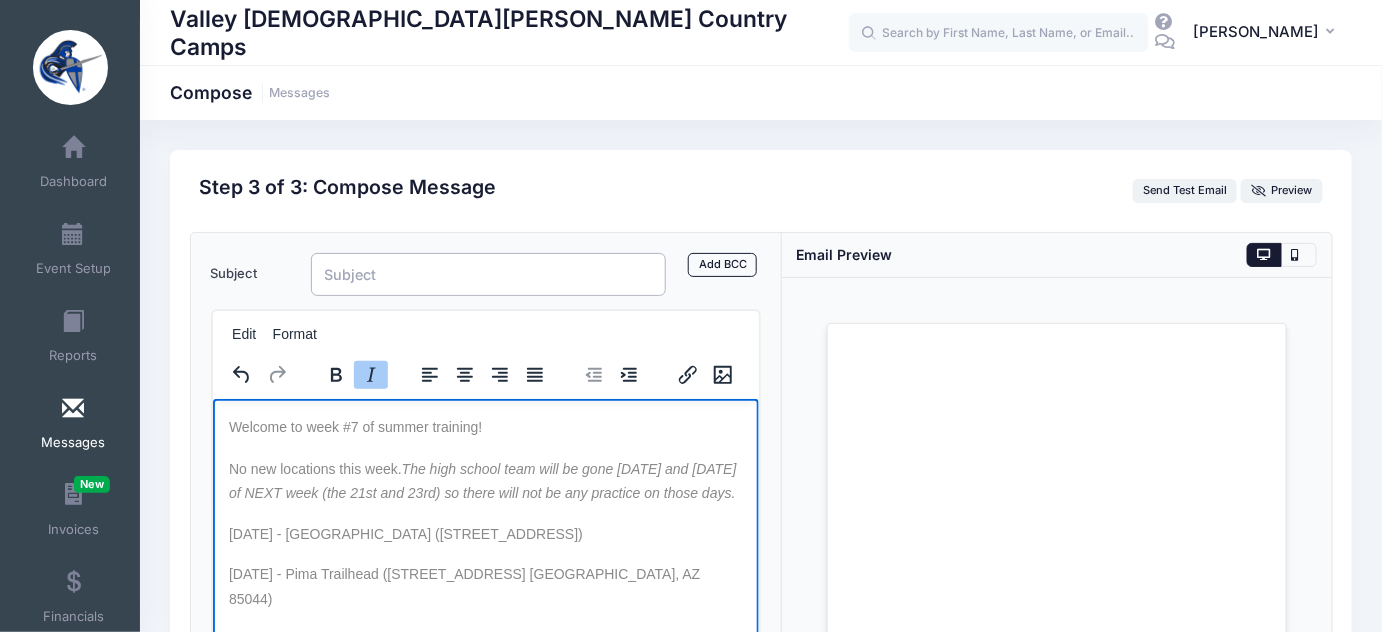 click on "Subject" at bounding box center (488, 274) 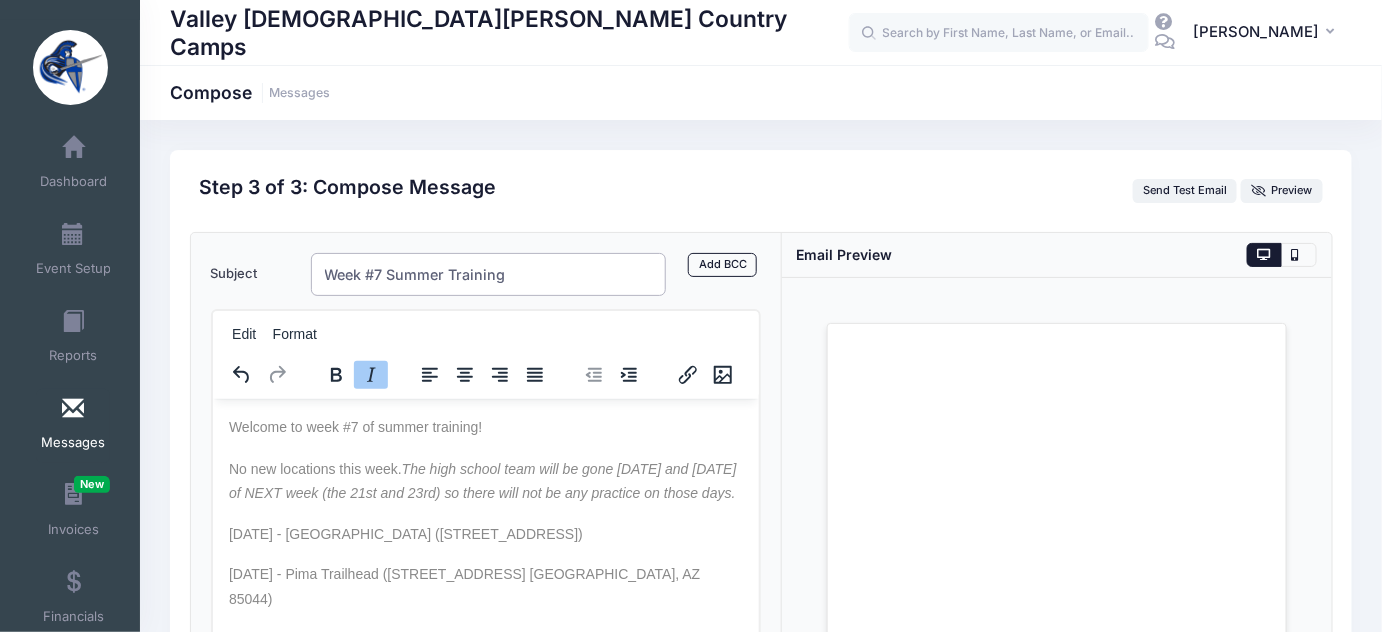 type on "Week #7 Summer Training" 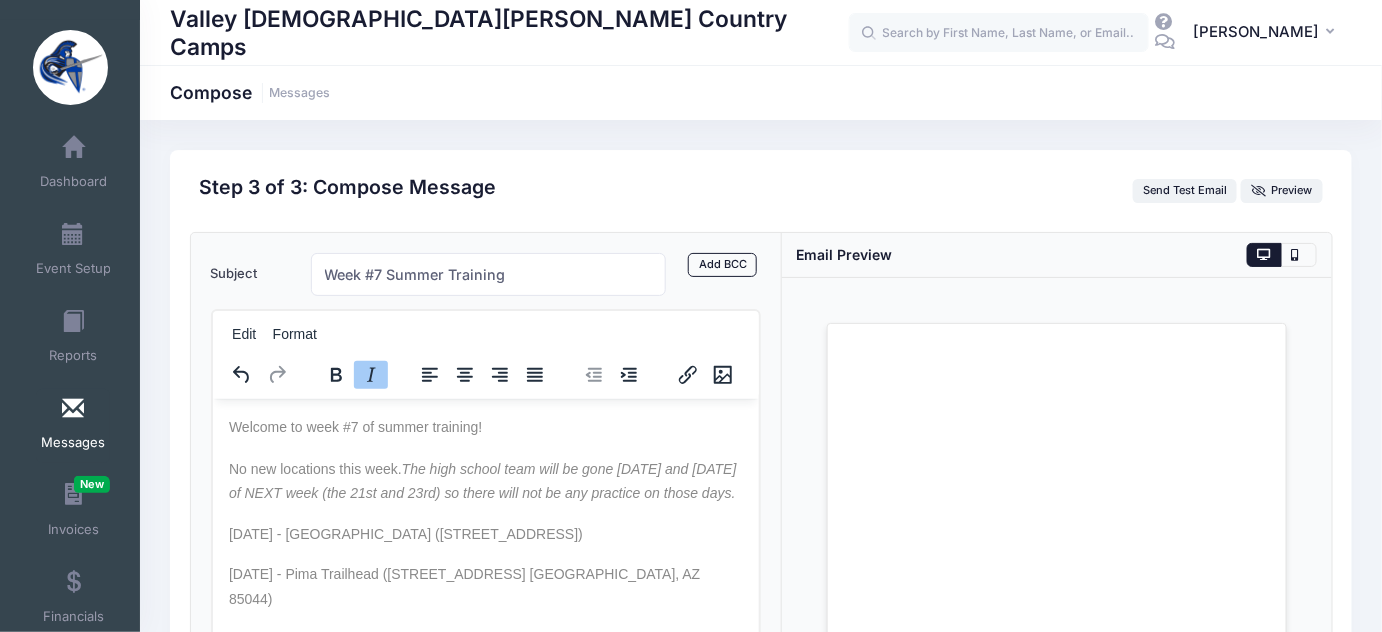 click on "No new locations this week.   The high school team will be gone Monday and Tuesday of NEXT week (the 21st and 23rd) so there will not be any practice on those days." at bounding box center (482, 480) 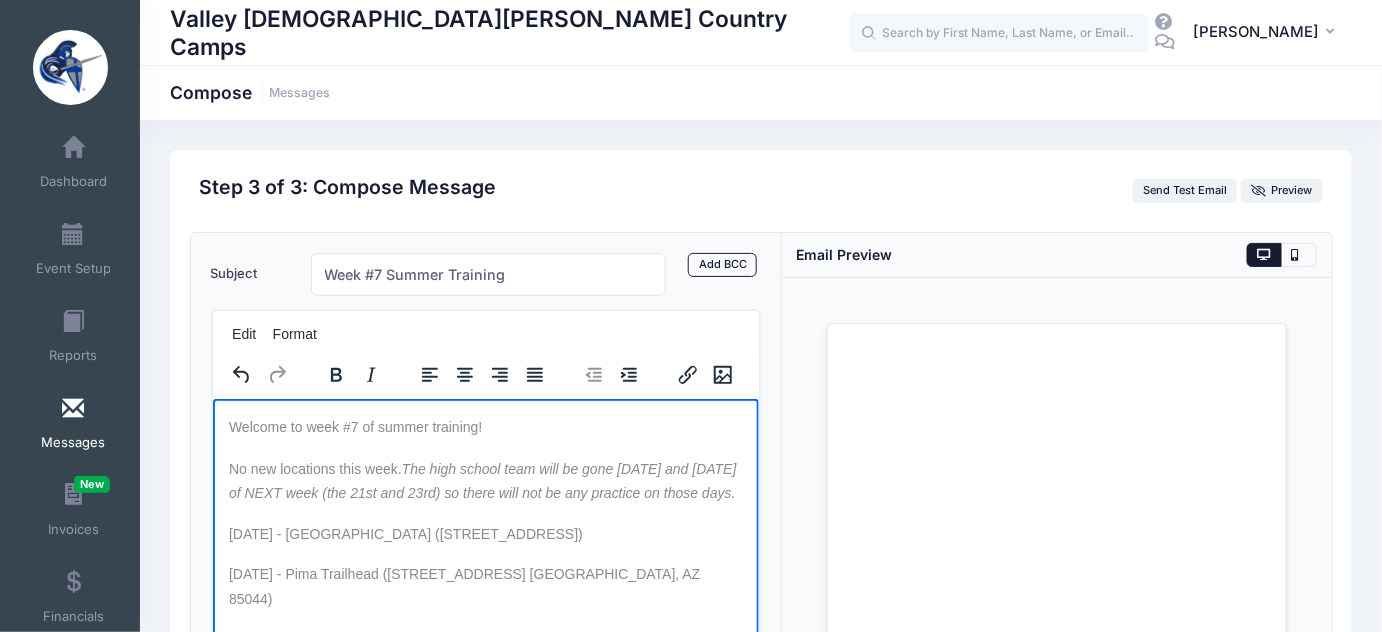 click on "Welcome to week #7 of summer training!    No new locations this week.   The high school team will be gone Monday and Tuesday of NEXT week (the 21st and 23rd) so there will not be any practice on those days.  Monday, July 14 - Thude Park (2825 W Galveston St, Chandler, AZ 85224) Wednesday, July 16 - Pima Trailhead (4500 E. Pima Canyon Rd. Phoenix, AZ 85044) Friday, July 18 - Tumbleweed Park (2250 S McQueen Rd, Chandler, AZ 85286 - meet in the parking lot off of McQueen behind the Tennis Center) Feel free to email me at jbrecht@valleychristianaz.org or message me on the BAND app with questions!   Thank you, Jenny Brecht" at bounding box center (485, 637) 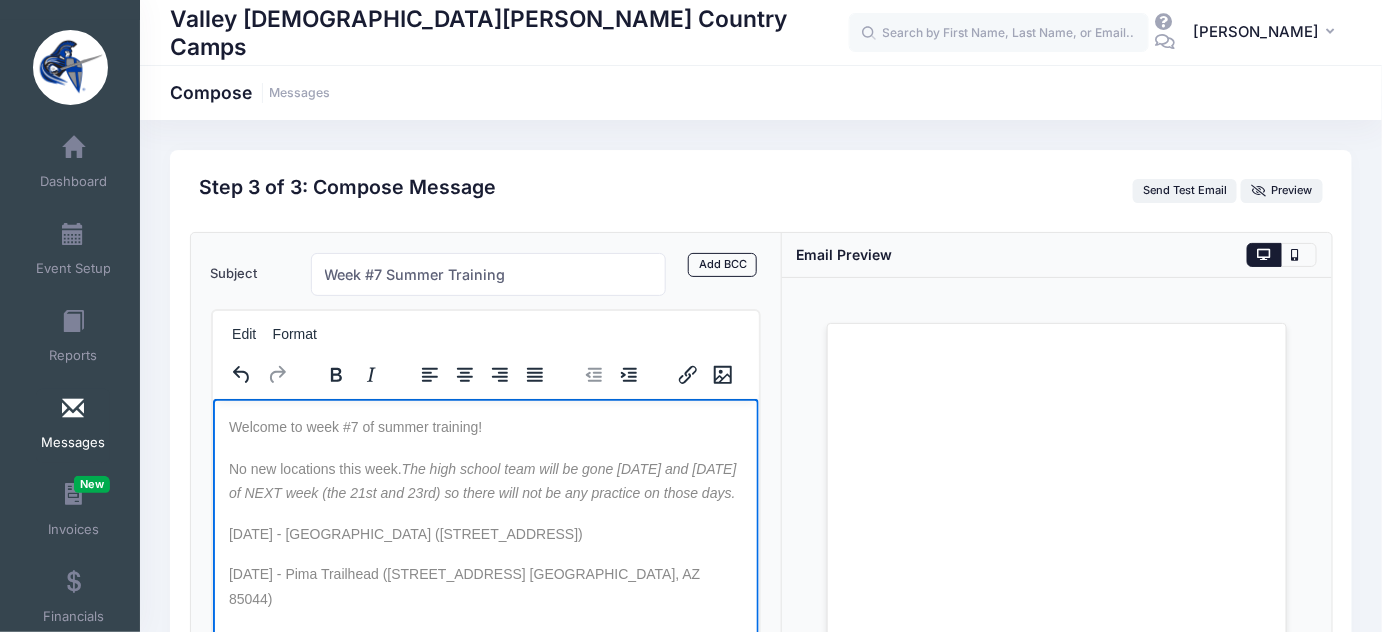click on "Welcome to week #7 of summer training!" at bounding box center (354, 426) 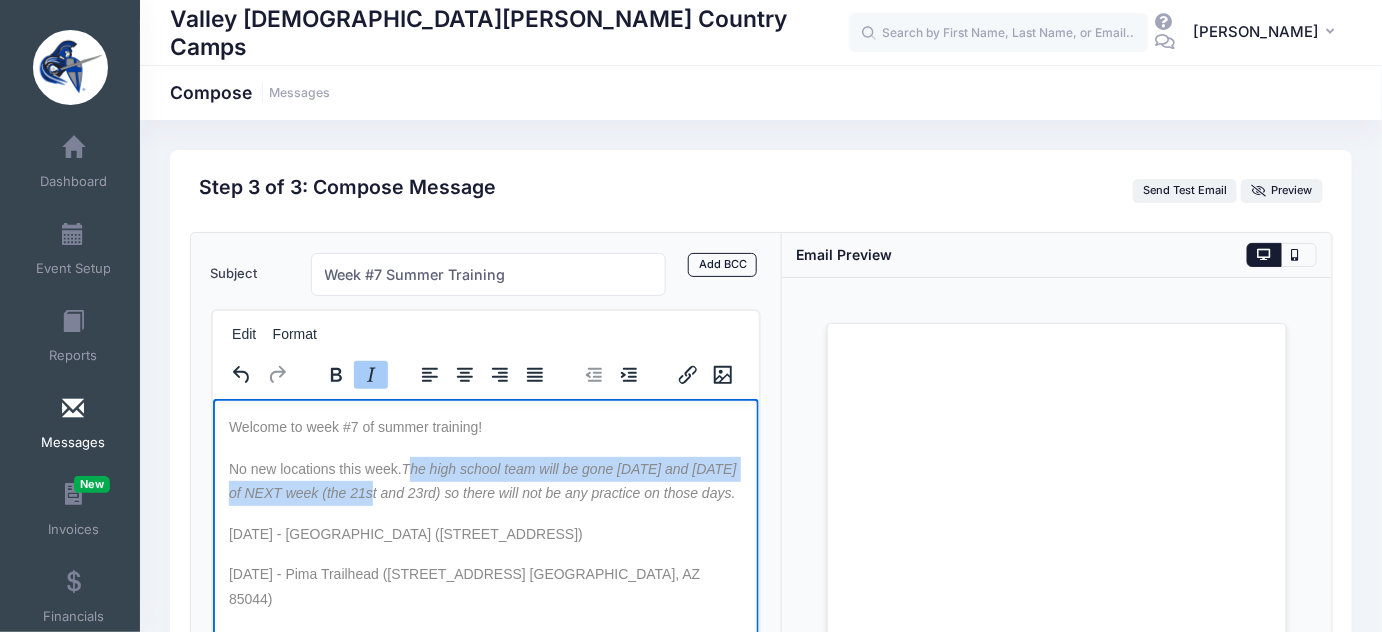 drag, startPoint x: 418, startPoint y: 477, endPoint x: 422, endPoint y: 508, distance: 31.257 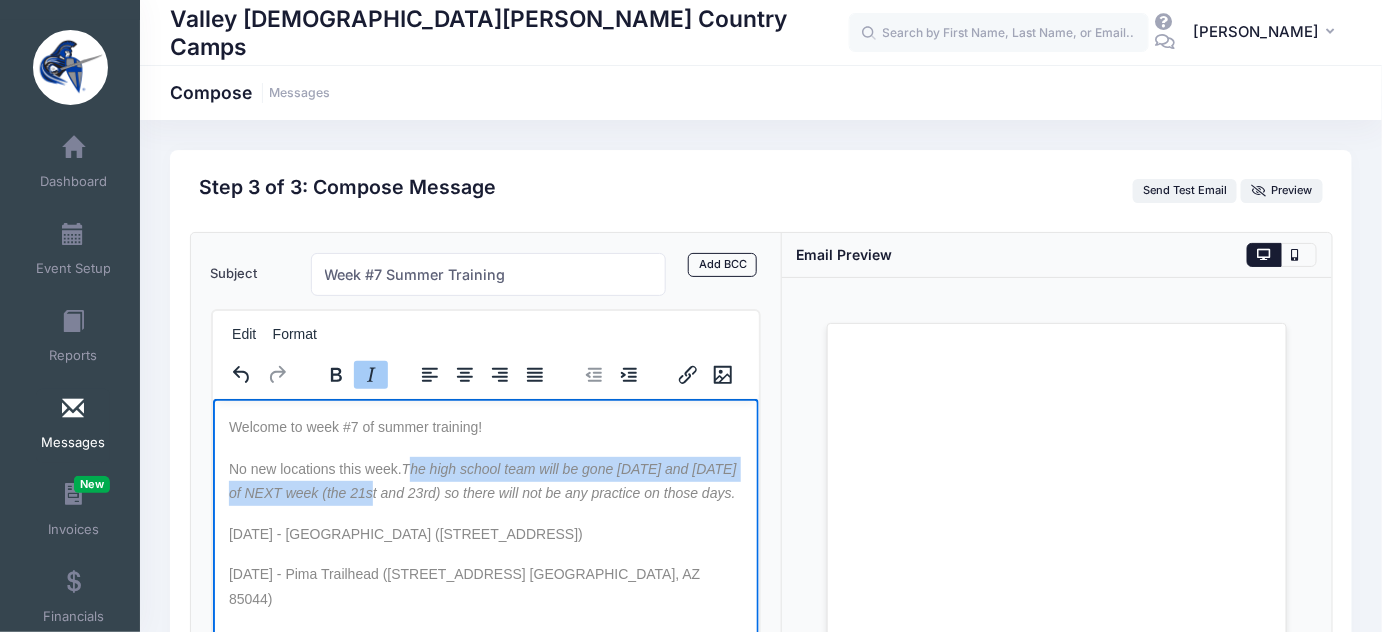 click on "The high school team will be gone Monday and Tuesday of NEXT week (the 21st and 23rd) so there will not be any practice on those days." at bounding box center [482, 480] 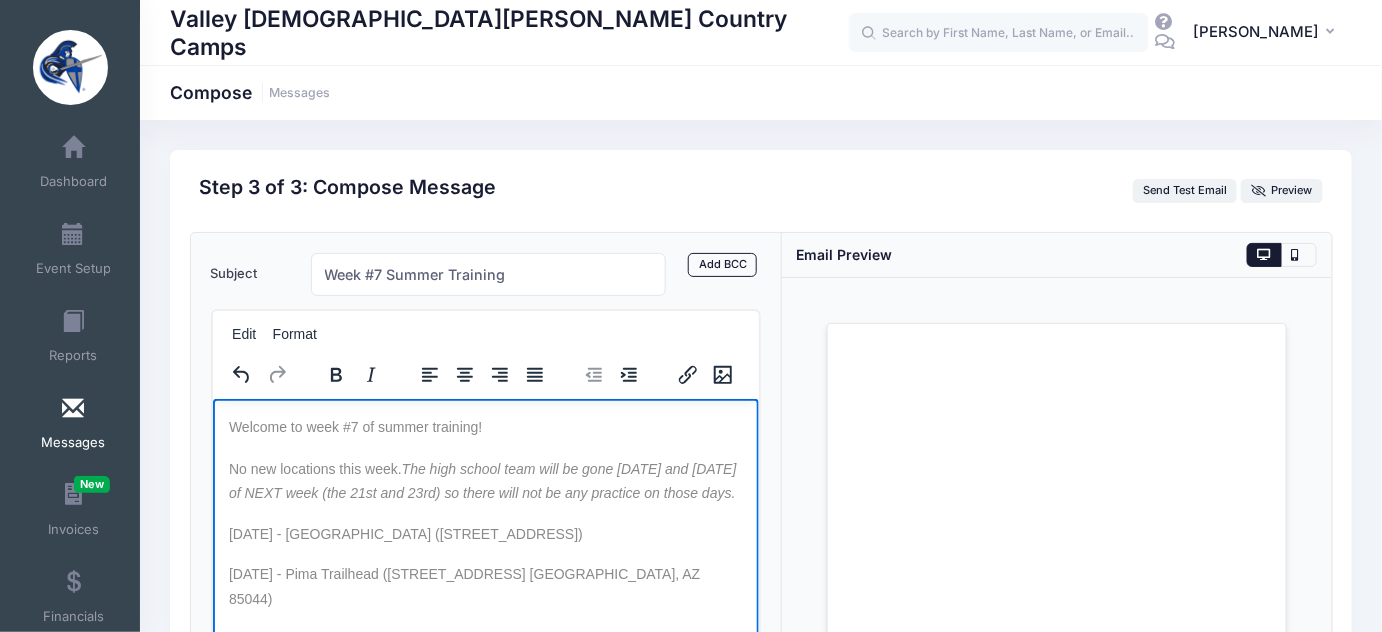 click on "The high school team will be gone Monday and Tuesday of NEXT week (the 21st and 23rd) so there will not be any practice on those days." at bounding box center [482, 480] 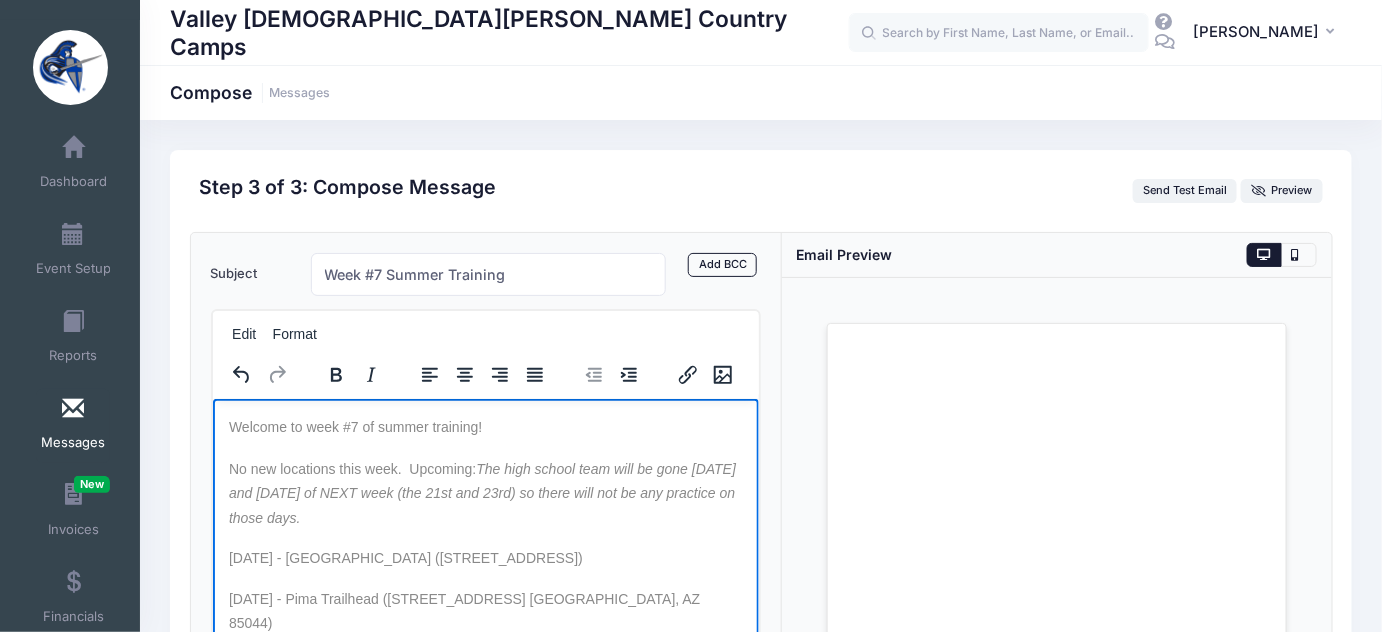 click on "No new locations this week.  Upcoming:  The high school team will be gone Monday and Tuesday of NEXT week (the 21st and 23rd) so there will not be any practice on those days." at bounding box center [485, 493] 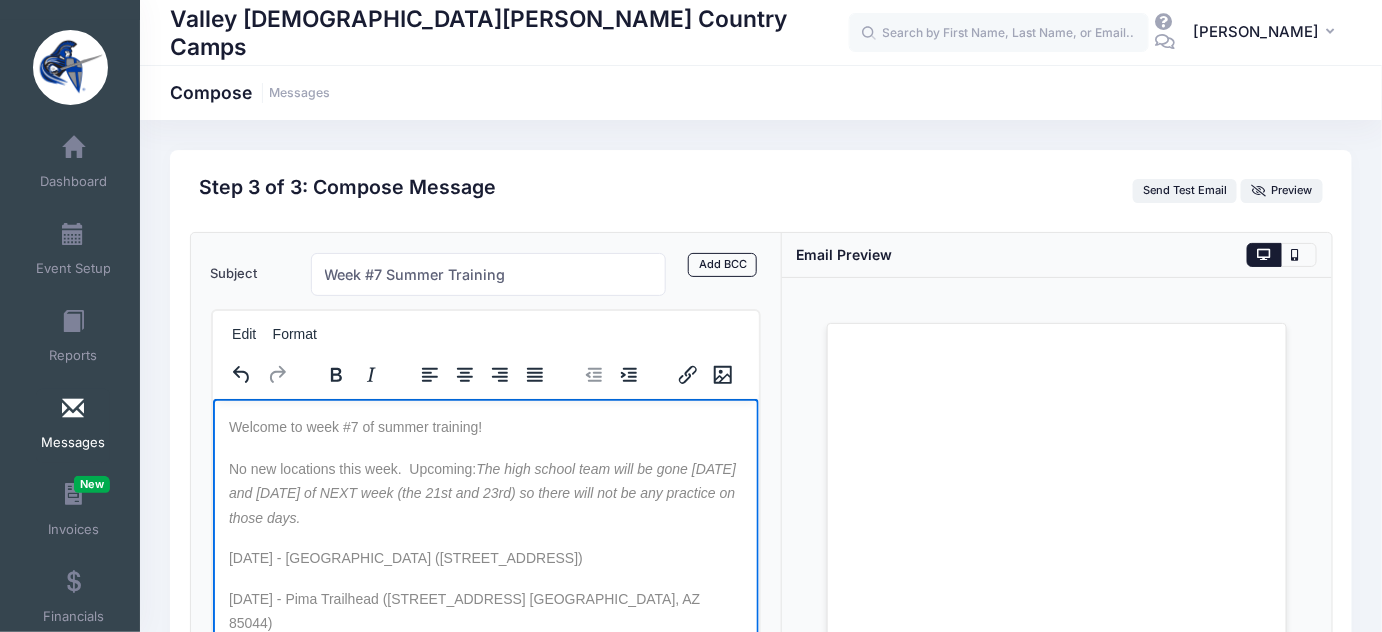 click on "No new locations this week.  Upcoming:  The high school team will be gone Monday and Tuesday of NEXT week (the 21st and 23rd) so there will not be any practice on those days." at bounding box center (481, 492) 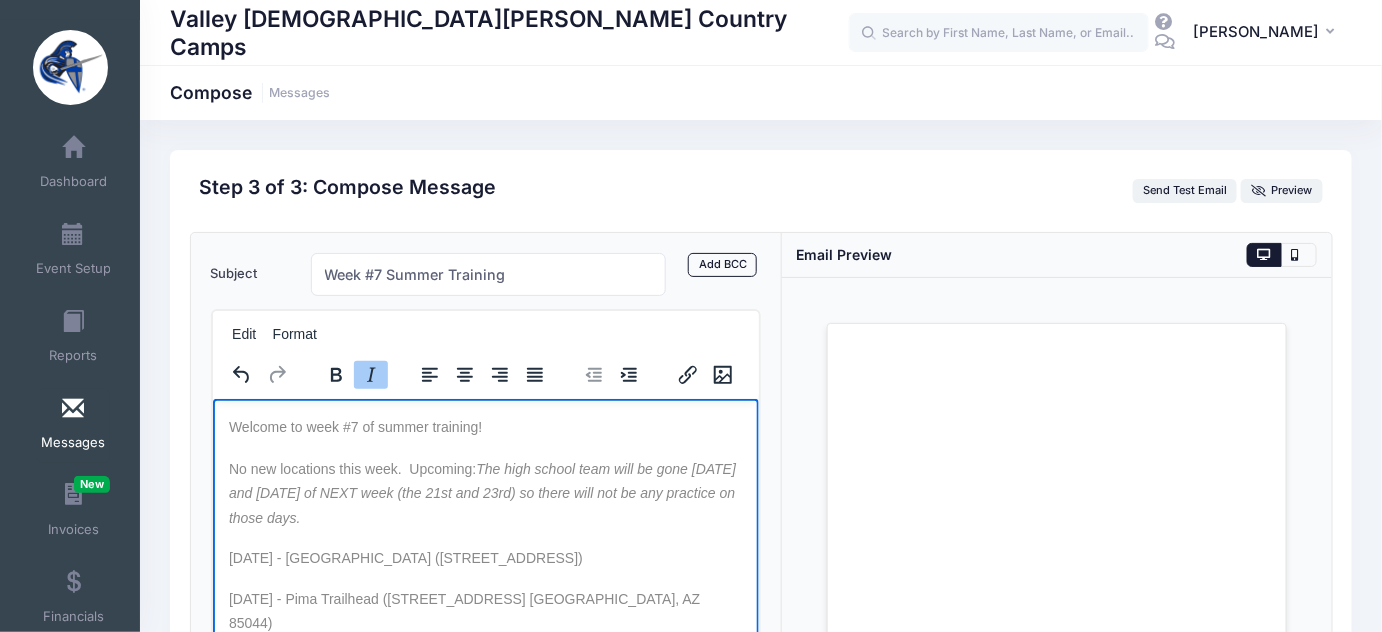 click on "The high school team will be gone Monday and Tuesday of NEXT week (the 21st and 23rd) so there will not be any practice on those days." at bounding box center [481, 492] 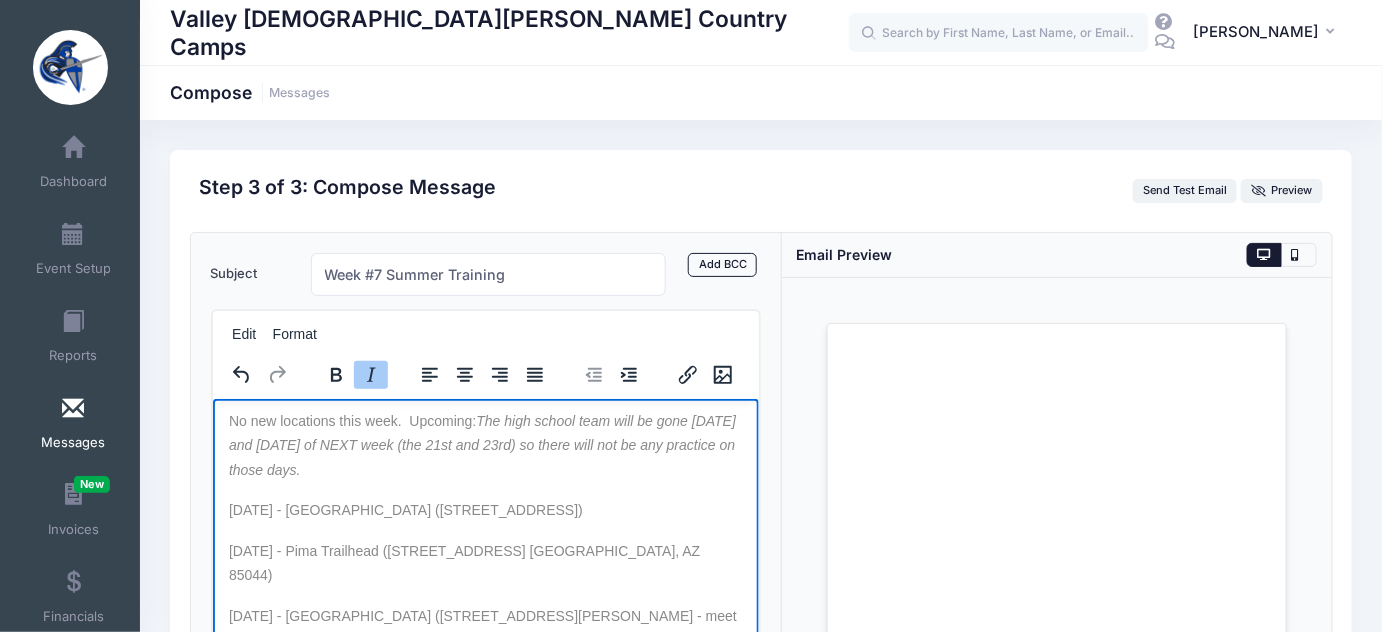 scroll, scrollTop: 90, scrollLeft: 0, axis: vertical 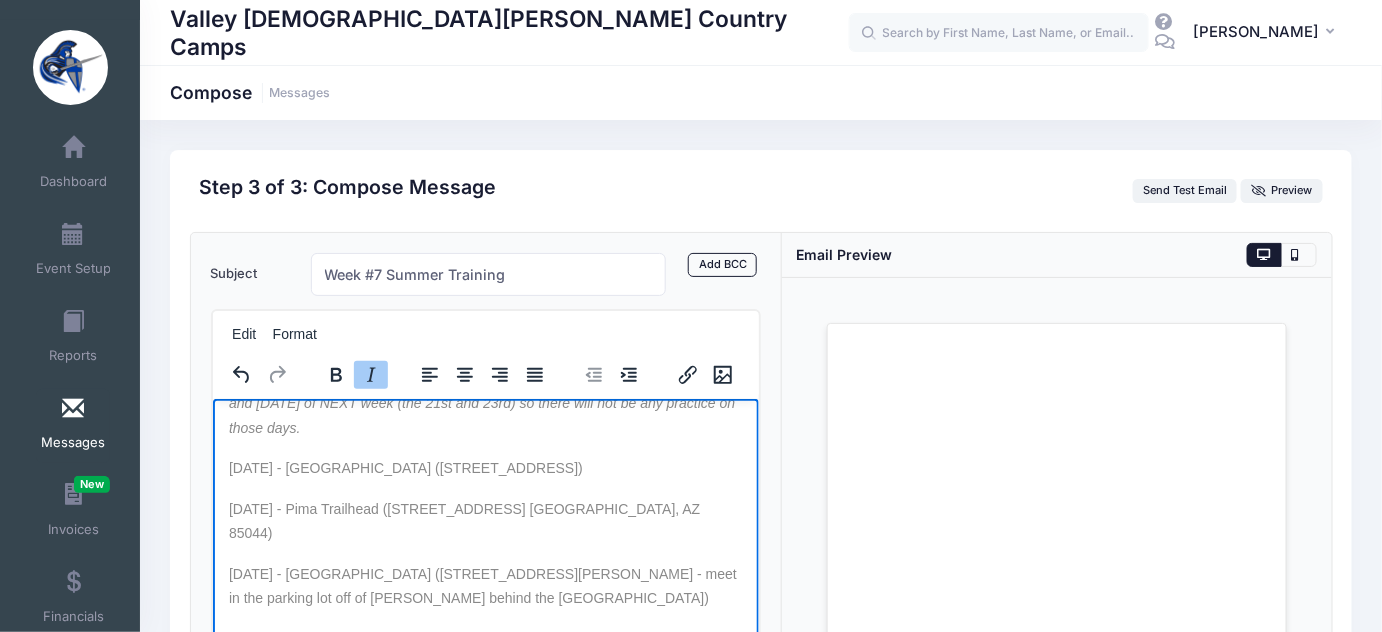 click on "Welcome to week #7 of summer training!    No new locations this week.  Upcoming:  The high school team will be gone Monday and Tuesday of NEXT week (the 21st and 23rd) so there will not be any practice on those days.  Monday, July 14 - Thude Park (2825 W Galveston St, Chandler, AZ 85224) Wednesday, July 16 - Pima Trailhead (4500 E. Pima Canyon Rd. Phoenix, AZ 85044) Friday, July 18 - Tumbleweed Park (2250 S McQueen Rd, Chandler, AZ 85286 - meet in the parking lot off of McQueen behind the Tennis Center) Feel free to email me at jbrecht@valleychristianaz.org or message me on the BAND app with questions!   Thank you, Jenny Brecht" at bounding box center [485, 559] 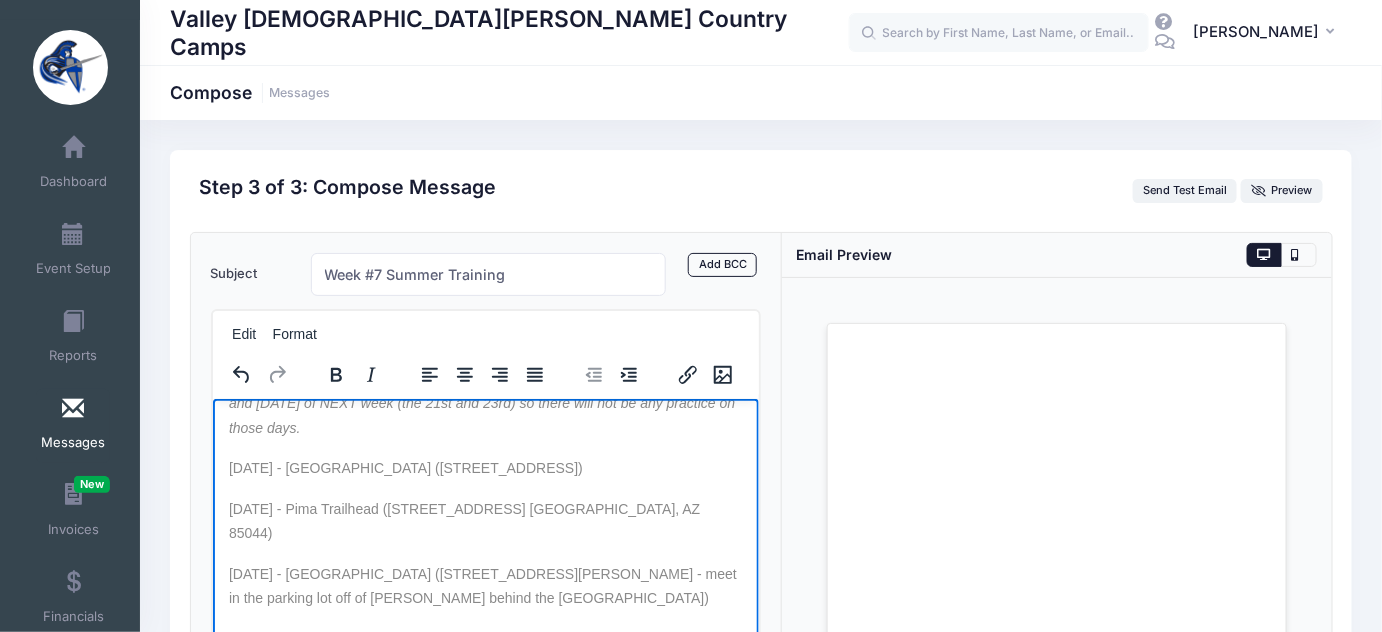 scroll, scrollTop: 0, scrollLeft: 0, axis: both 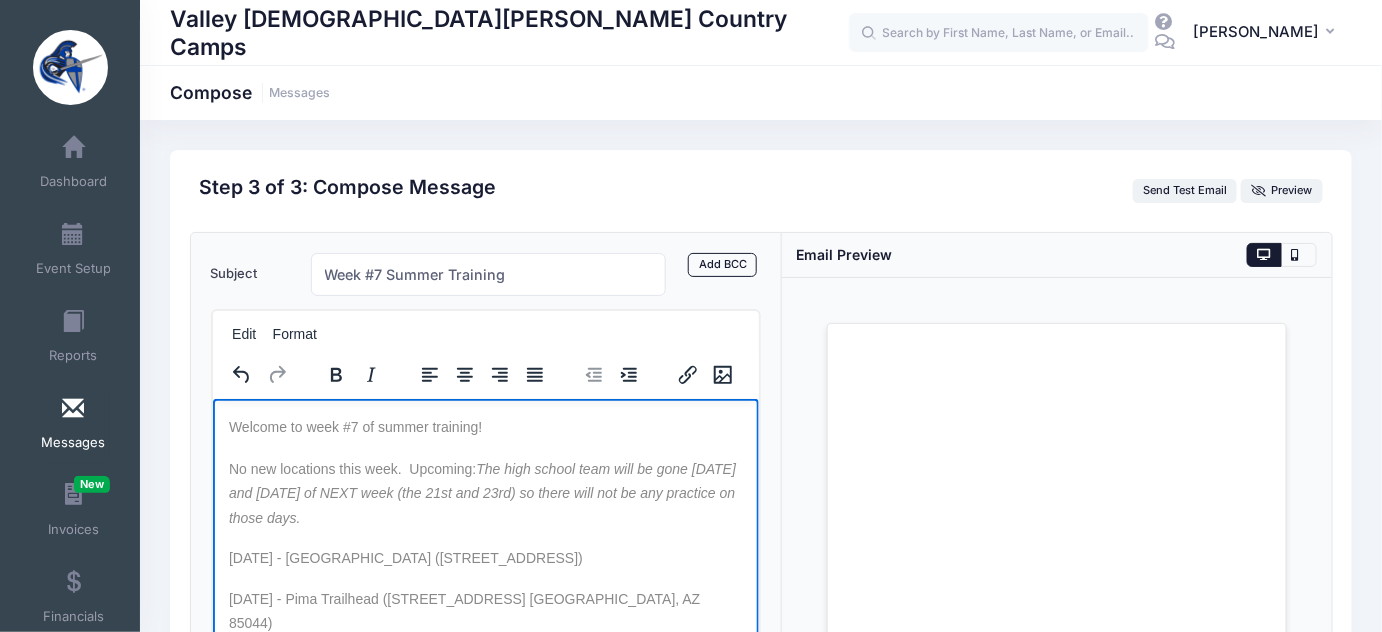 drag, startPoint x: 446, startPoint y: 523, endPoint x: 406, endPoint y: 468, distance: 68.007355 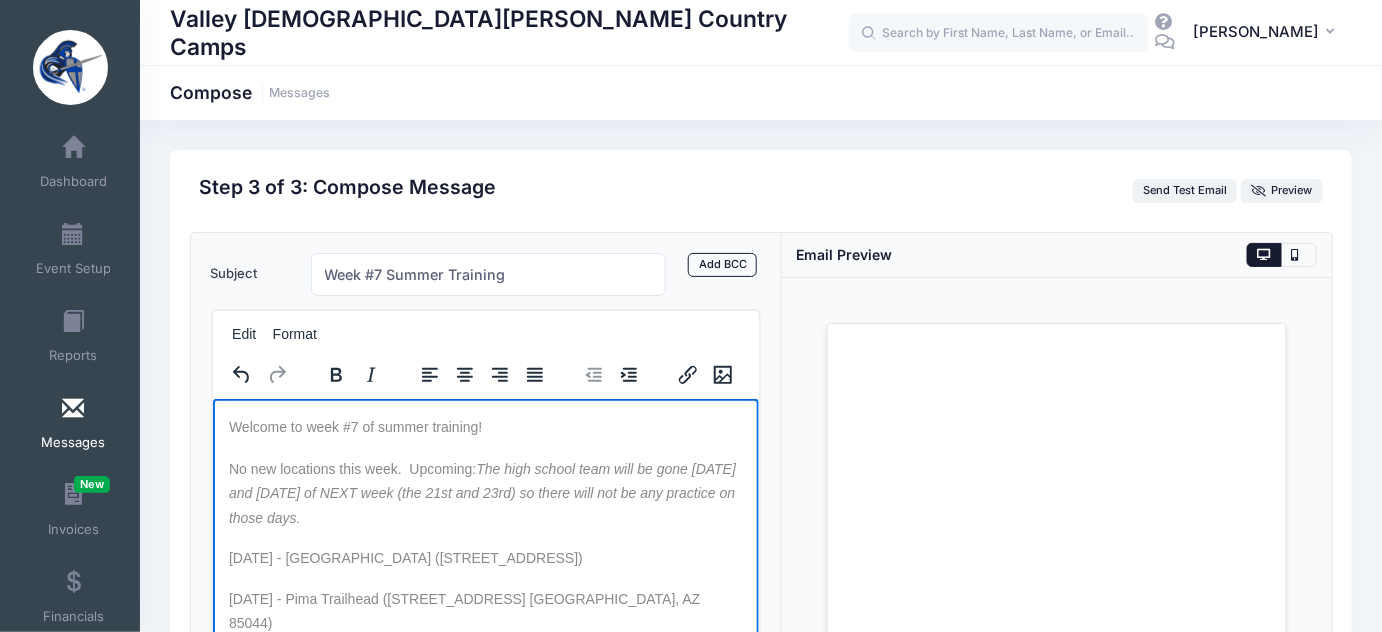 click on "No new locations this week.  Upcoming:  The high school team will be gone Monday and Tuesday of NEXT week (the 21st and 23rd) so there will not be any practice on those days." at bounding box center [485, 493] 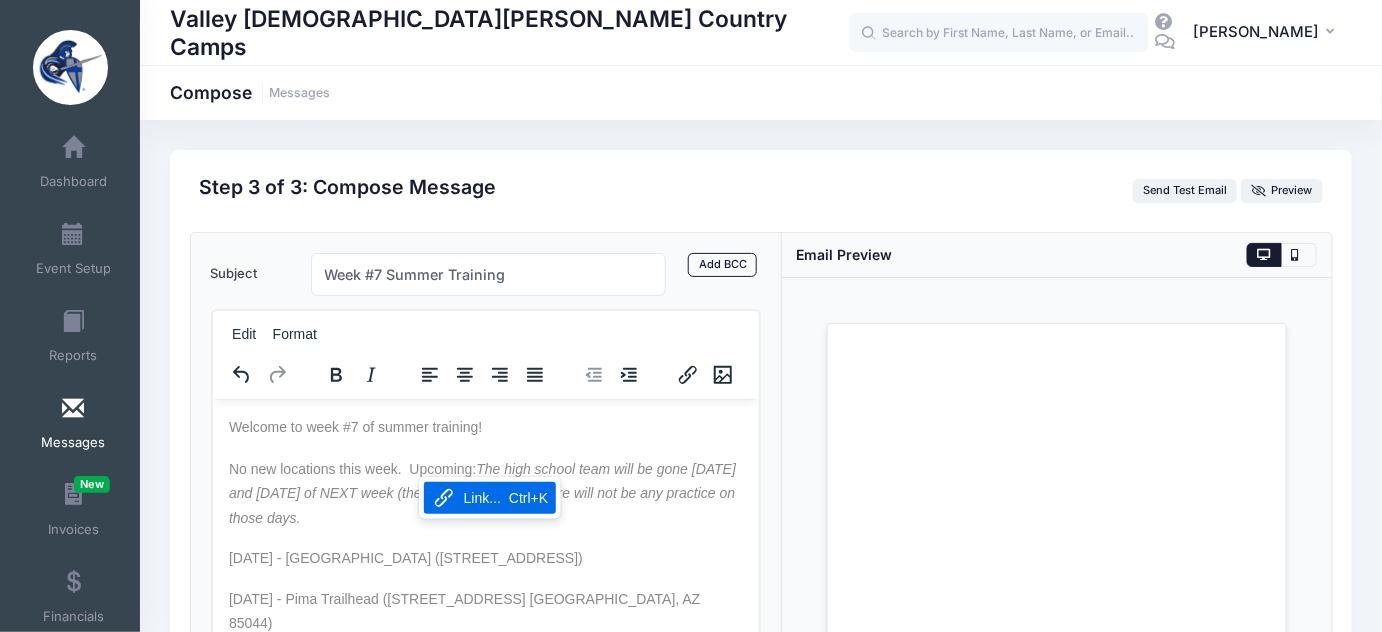 copy on "Upcoming:  The high school team will be gone Monday and Tuesday of NEXT week (the 21st and 23rd) so there will not be any practice on those days." 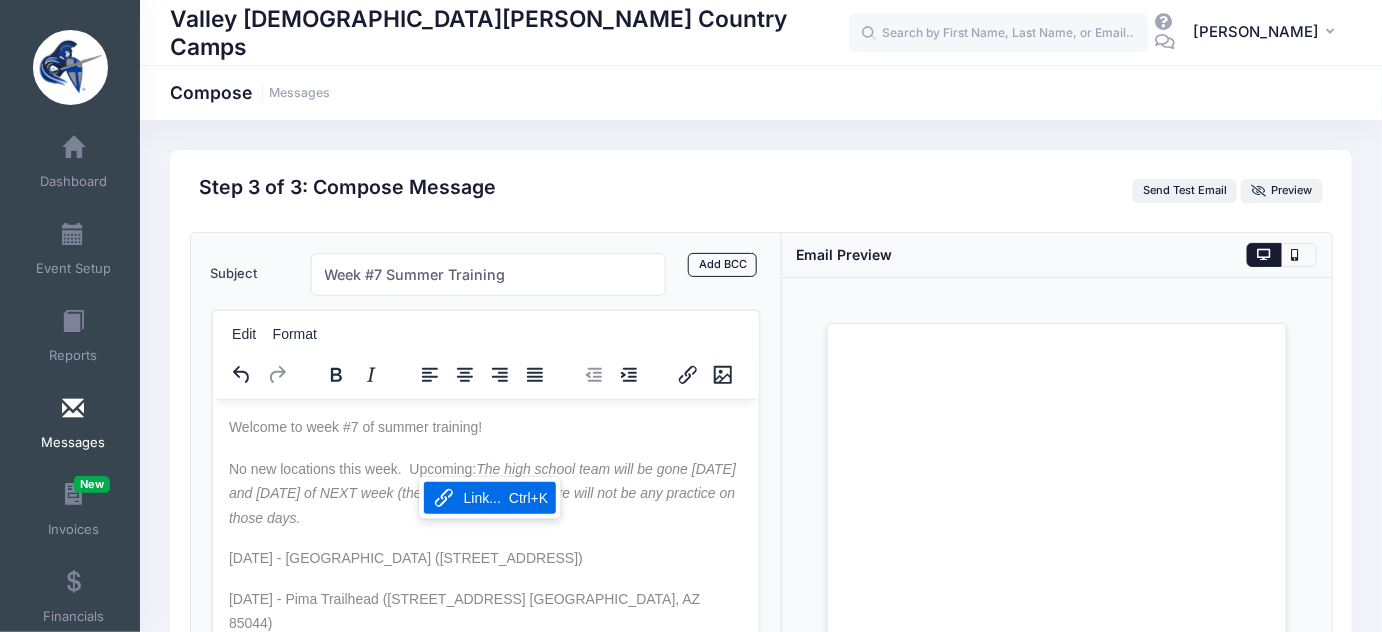 click on "No new locations this week.  Upcoming:  The high school team will be gone Monday and Tuesday of NEXT week (the 21st and 23rd) so there will not be any practice on those days." at bounding box center (485, 493) 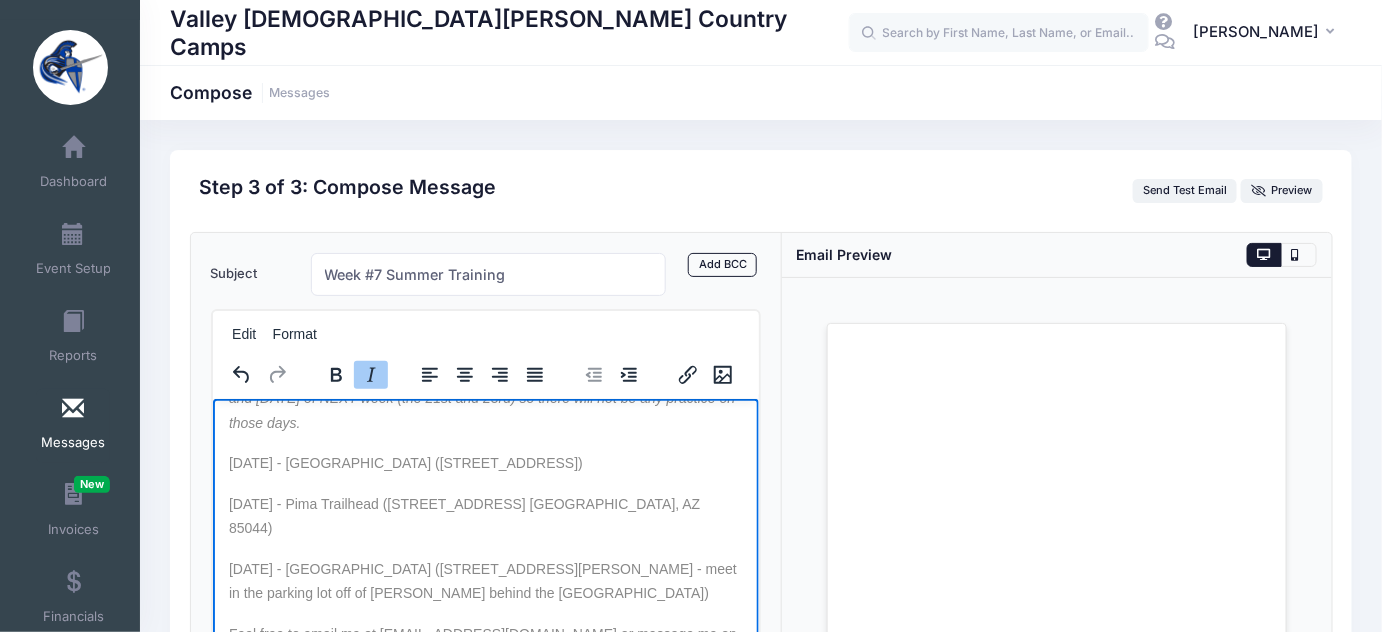scroll, scrollTop: 184, scrollLeft: 0, axis: vertical 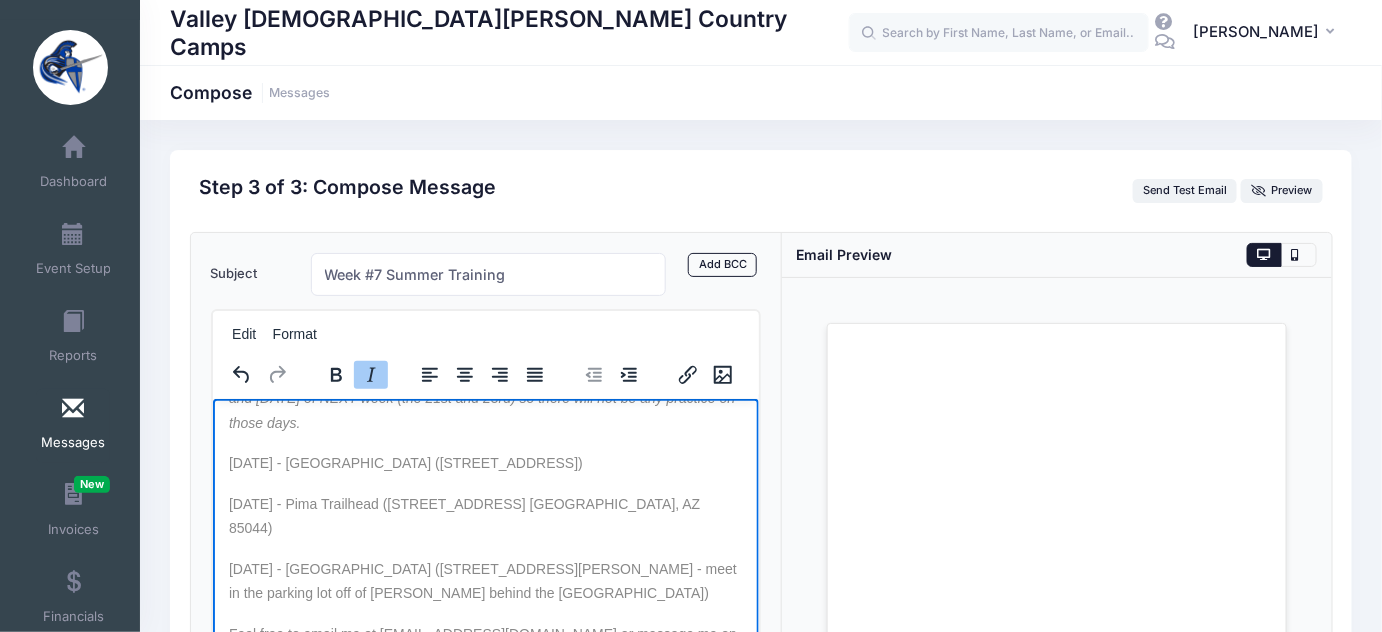 click on "Welcome to week #7 of summer training!    No new locations this week.  Upcoming:  The high school team will be gone Monday and Tuesday of NEXT week (the 21st and 23rd) so there will not be any practice on those days.  Monday, July 14 - Thude Park (2825 W Galveston St, Chandler, AZ 85224) Wednesday, July 16 - Pima Trailhead (4500 E. Pima Canyon Rd. Phoenix, AZ 85044) Friday, July 18 - Tumbleweed Park (2250 S McQueen Rd, Chandler, AZ 85286 - meet in the parking lot off of McQueen behind the Tennis Center) Feel free to email me at jbrecht@valleychristianaz.org or message me on the BAND app with questions!   Thank you, Jenny Brecht" at bounding box center [485, 554] 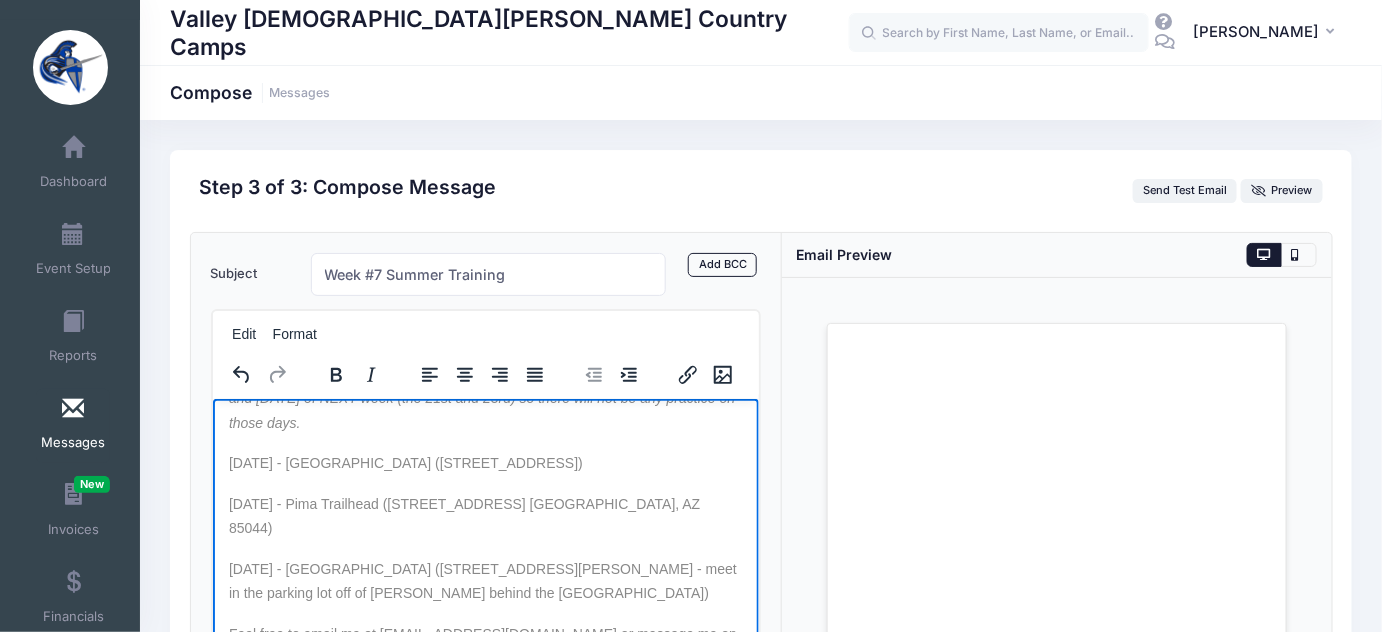 click on "Welcome to week #7 of summer training!    No new locations this week.  Upcoming:  The high school team will be gone Monday and Tuesday of NEXT week (the 21st and 23rd) so there will not be any practice on those days.  Monday, July 14 - Thude Park (2825 W Galveston St, Chandler, AZ 85224) Wednesday, July 16 - Pima Trailhead (4500 E. Pima Canyon Rd. Phoenix, AZ 85044) Friday, July 18 - Tumbleweed Park (2250 S McQueen Rd, Chandler, AZ 85286 - meet in the parking lot off of McQueen behind the Tennis Center) Feel free to email me at jbrecht@valleychristianaz.org or message me on the BAND app with questions!   Thank you, Jenny Brecht" at bounding box center [485, 554] 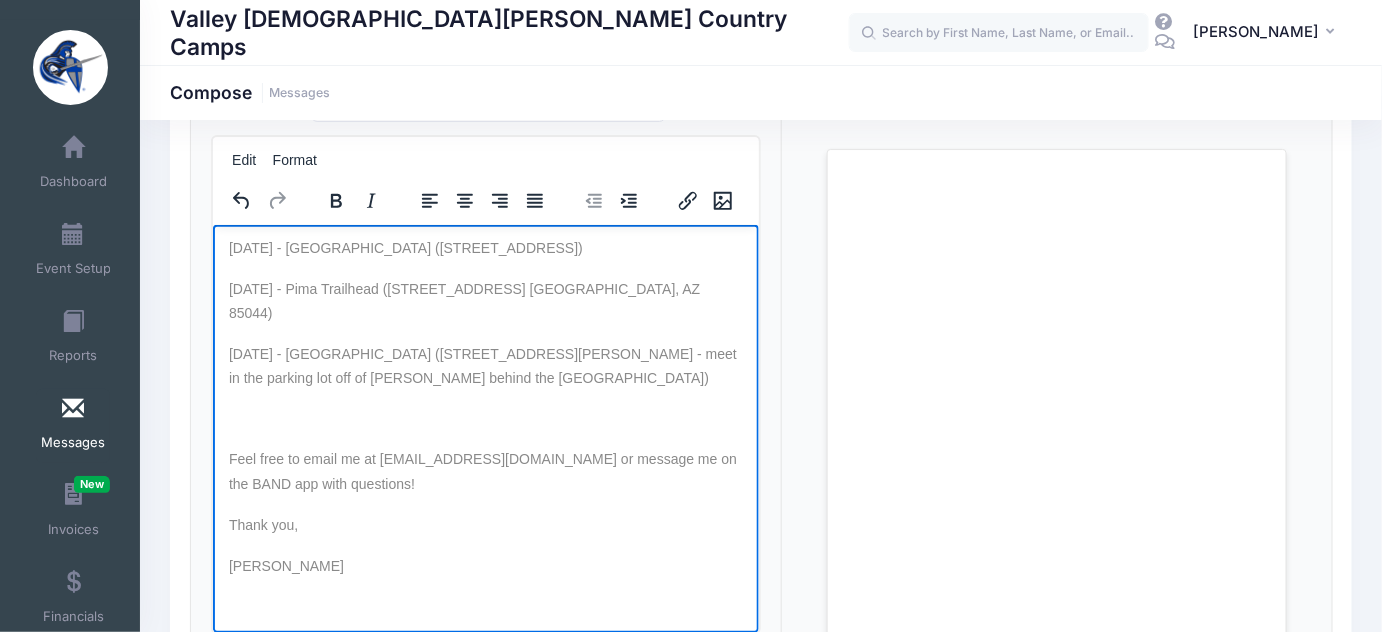 scroll, scrollTop: 40, scrollLeft: 0, axis: vertical 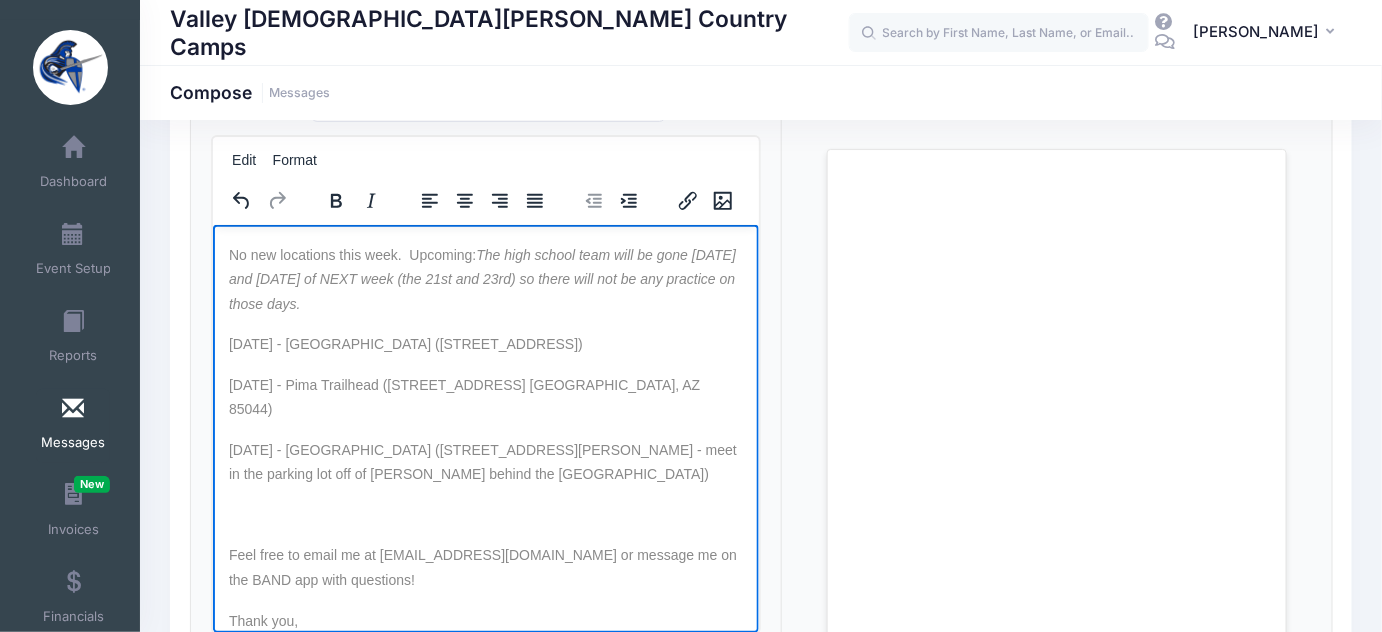 click at bounding box center (485, 514) 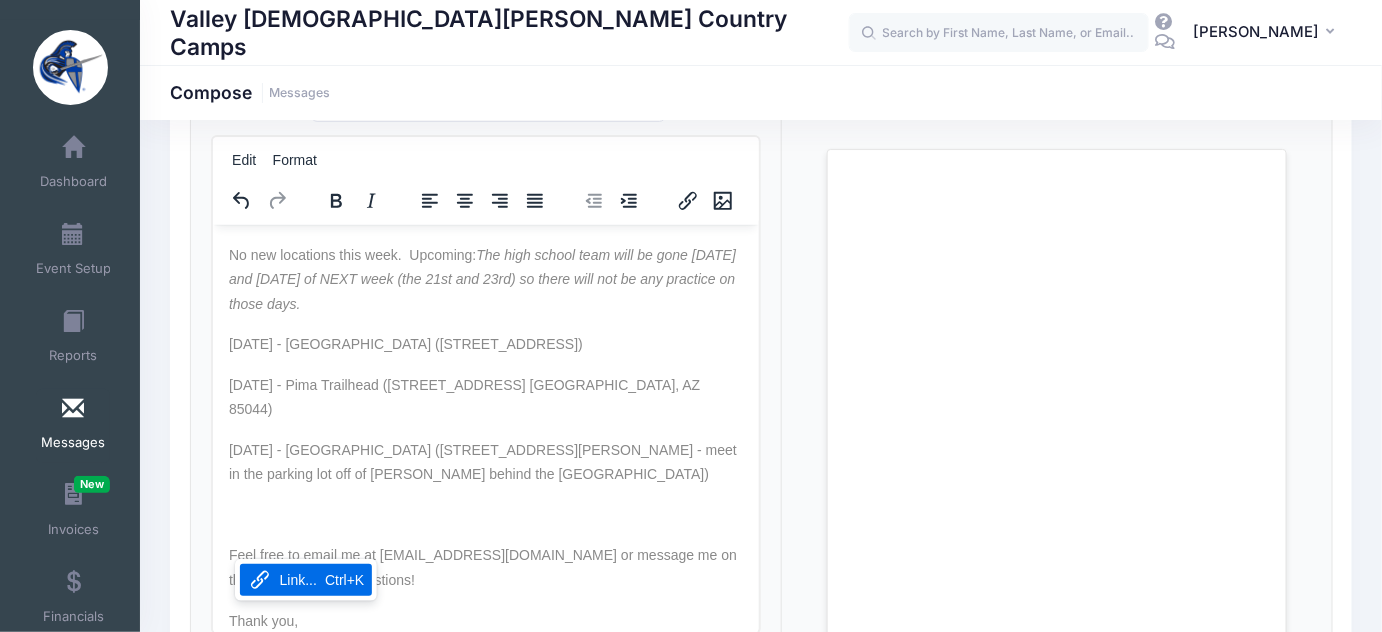 click on "Welcome to week #7 of summer training!    No new locations this week.  Upcoming:  The high school team will be gone Monday and Tuesday of NEXT week (the 21st and 23rd) so there will not be any practice on those days.  Monday, July 14 - Thude Park (2825 W Galveston St, Chandler, AZ 85224) Wednesday, July 16 - Pima Trailhead (4500 E. Pima Canyon Rd. Phoenix, AZ 85044) Friday, July 18 - Tumbleweed Park (2250 S McQueen Rd, Chandler, AZ 85286 - meet in the parking lot off of McQueen behind the Tennis Center) Feel free to email me at jbrecht@valleychristianaz.org or message me on the BAND app with questions!   Thank you, Jenny Brecht" at bounding box center (485, 456) 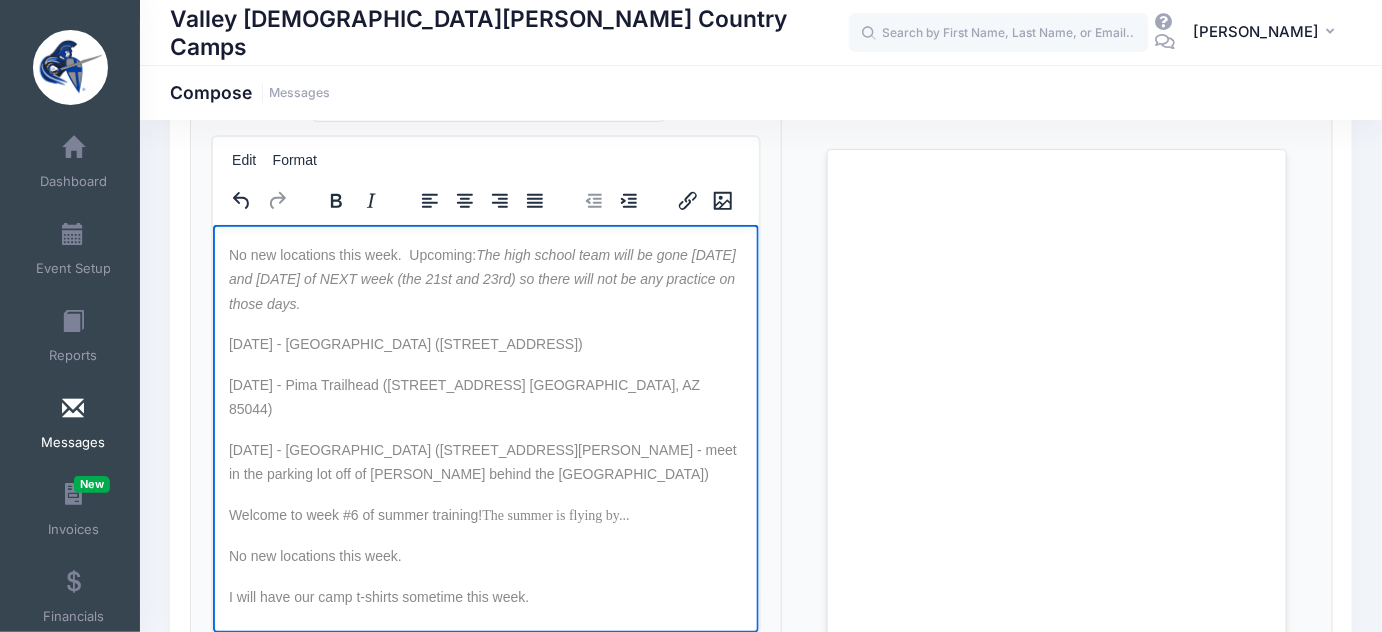 scroll, scrollTop: 539, scrollLeft: 0, axis: vertical 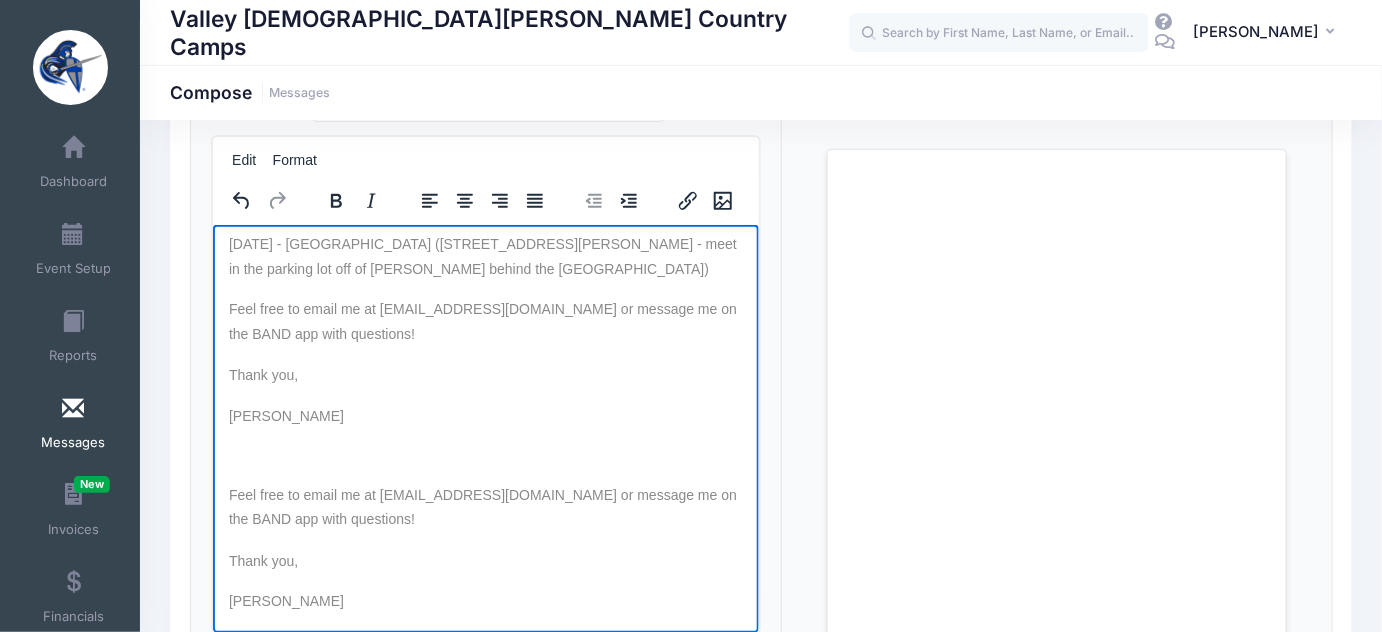 click on "Feel free to email me at jbrecht@valleychristianaz.org or message me on the BAND app with questions!" at bounding box center [482, 320] 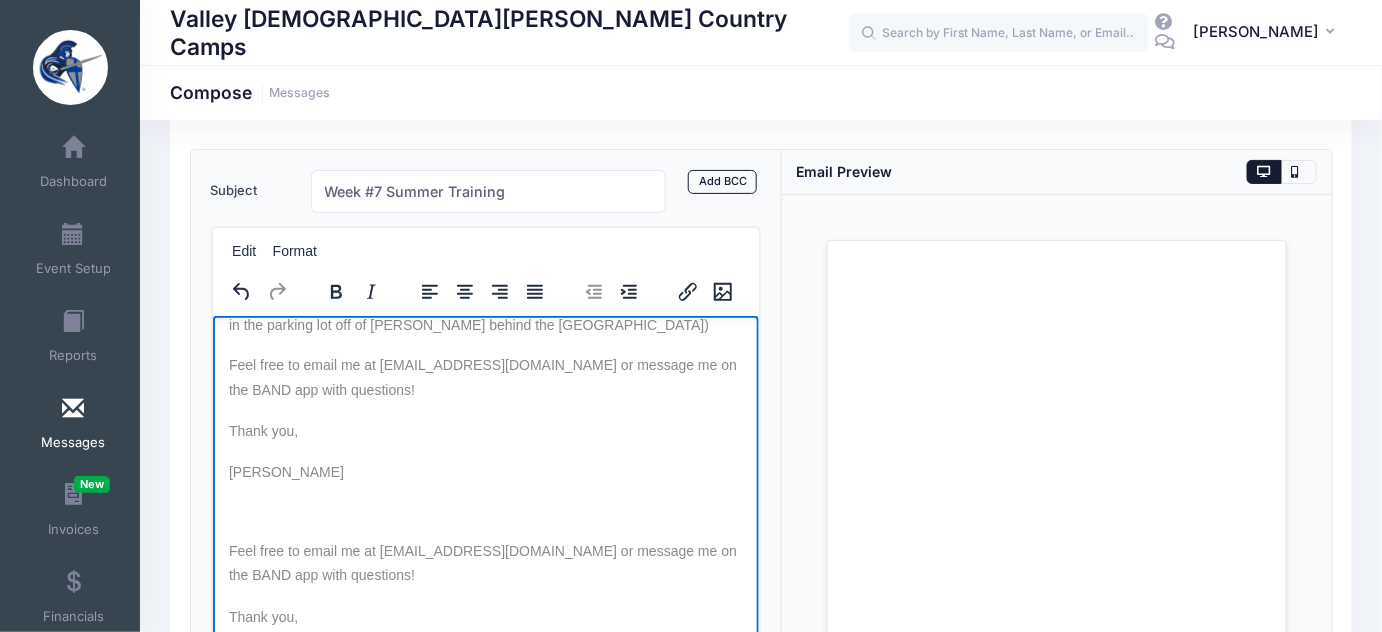 scroll, scrollTop: 265, scrollLeft: 0, axis: vertical 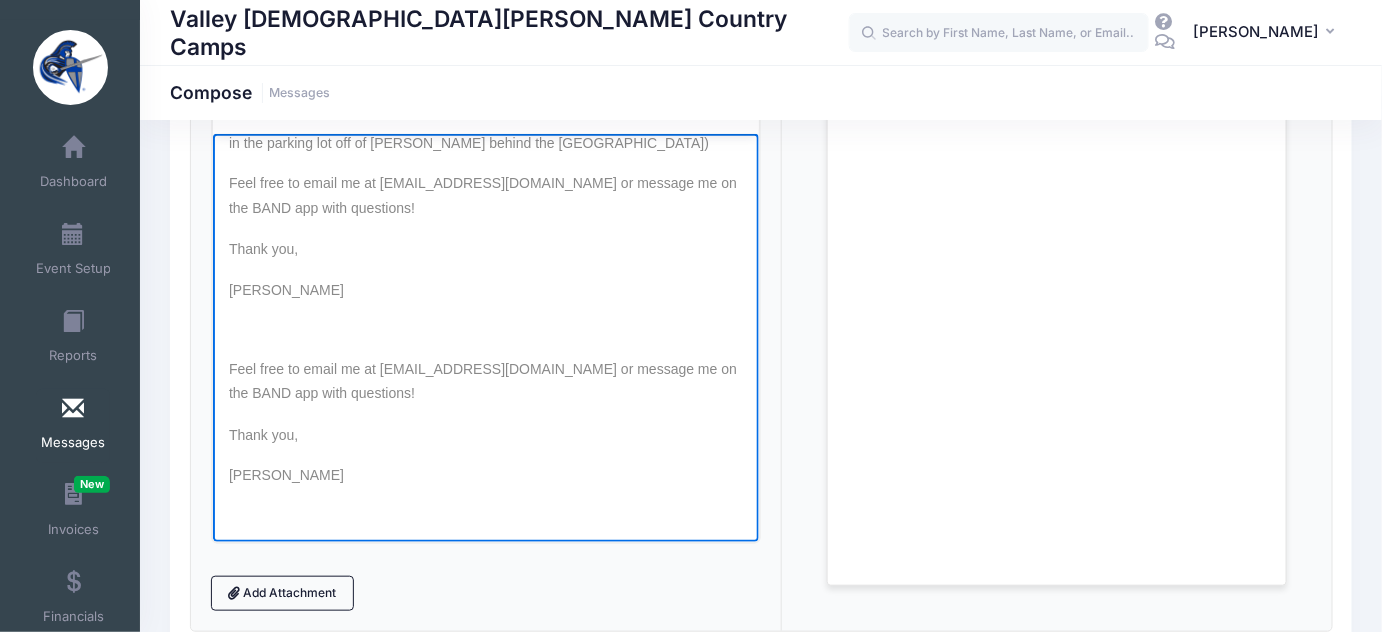 click on "Jenny Brecht" at bounding box center [485, 474] 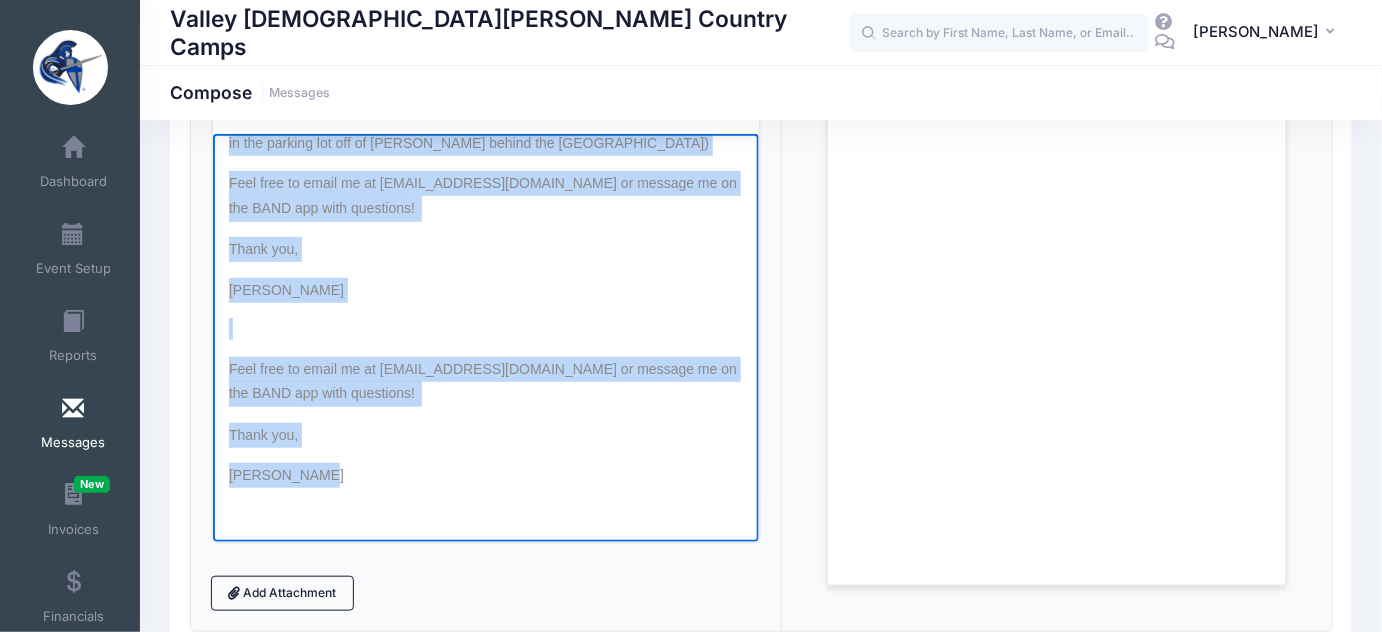 scroll, scrollTop: 750, scrollLeft: 0, axis: vertical 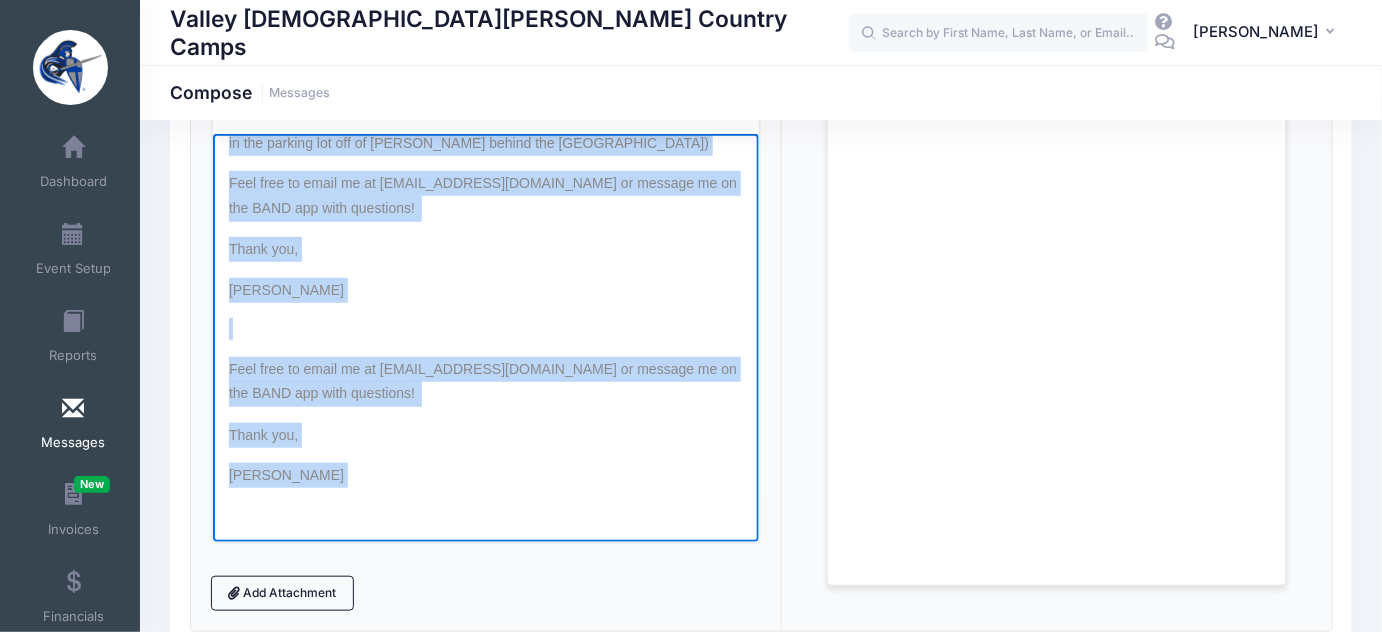 drag, startPoint x: 232, startPoint y: 339, endPoint x: 573, endPoint y: 685, distance: 485.79523 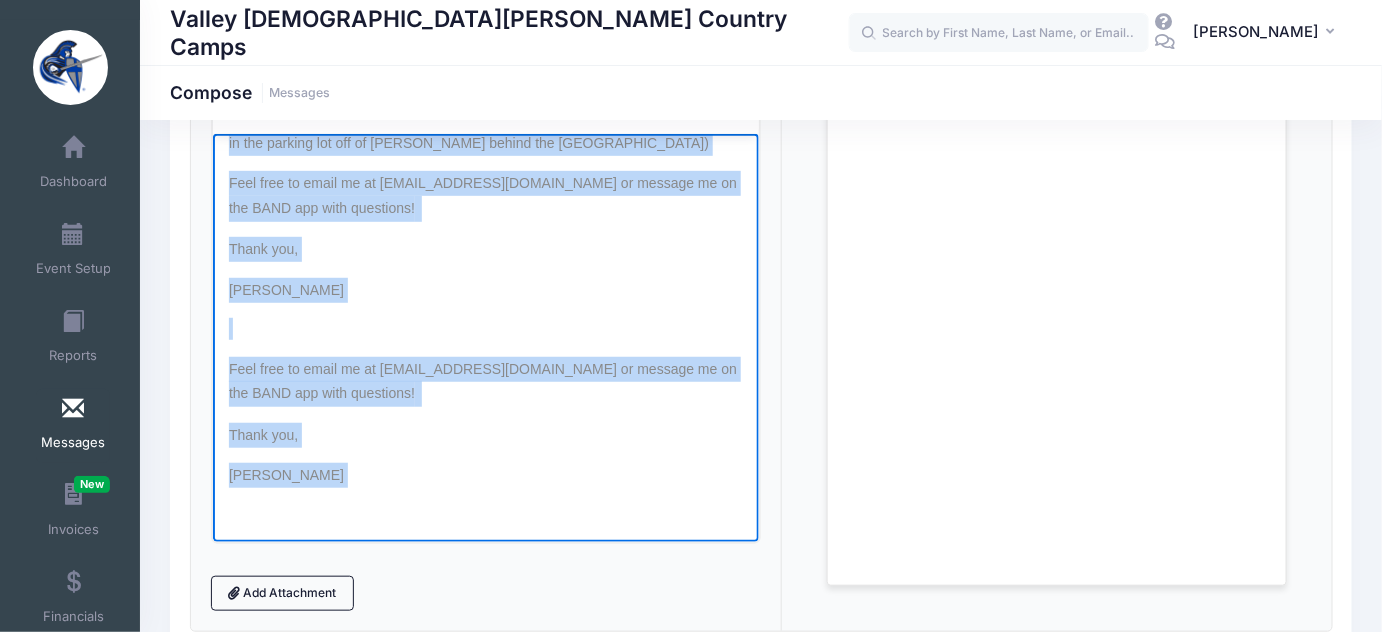 scroll, scrollTop: 12, scrollLeft: 0, axis: vertical 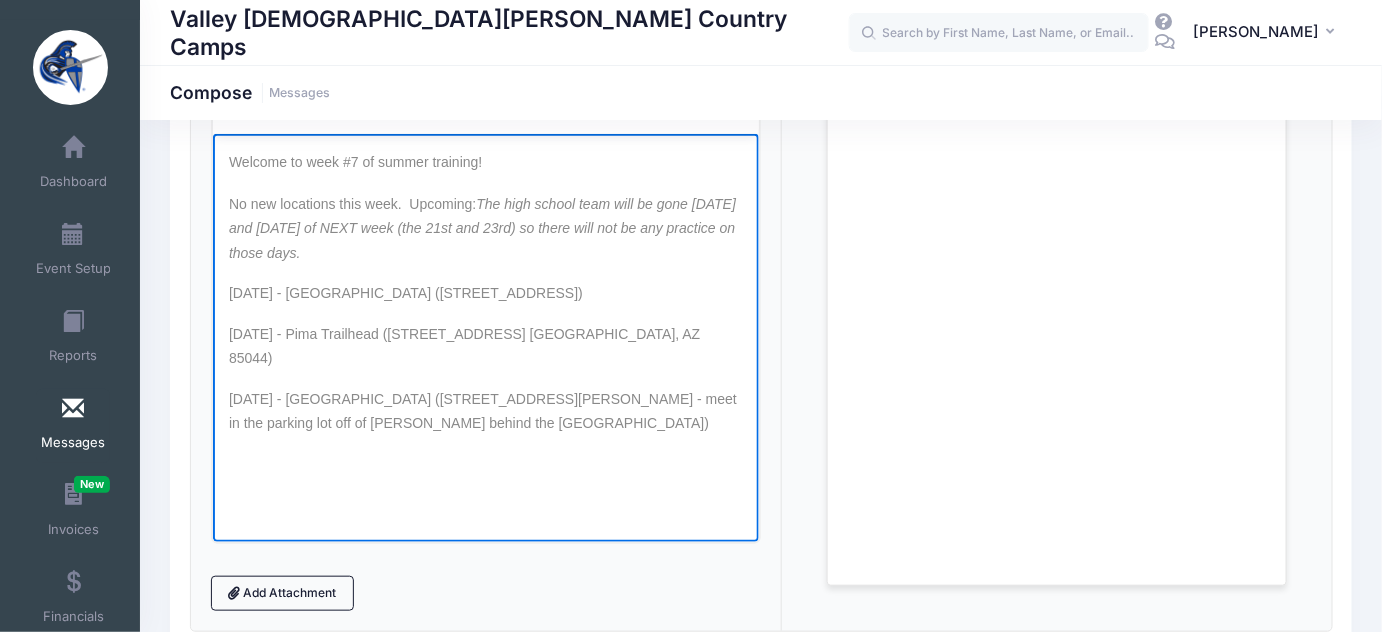 click on "Friday, July 18 - Tumbleweed Park (2250 S McQueen Rd, Chandler, AZ 85286 - meet in the parking lot off of McQueen behind the Tennis Center)" at bounding box center [482, 410] 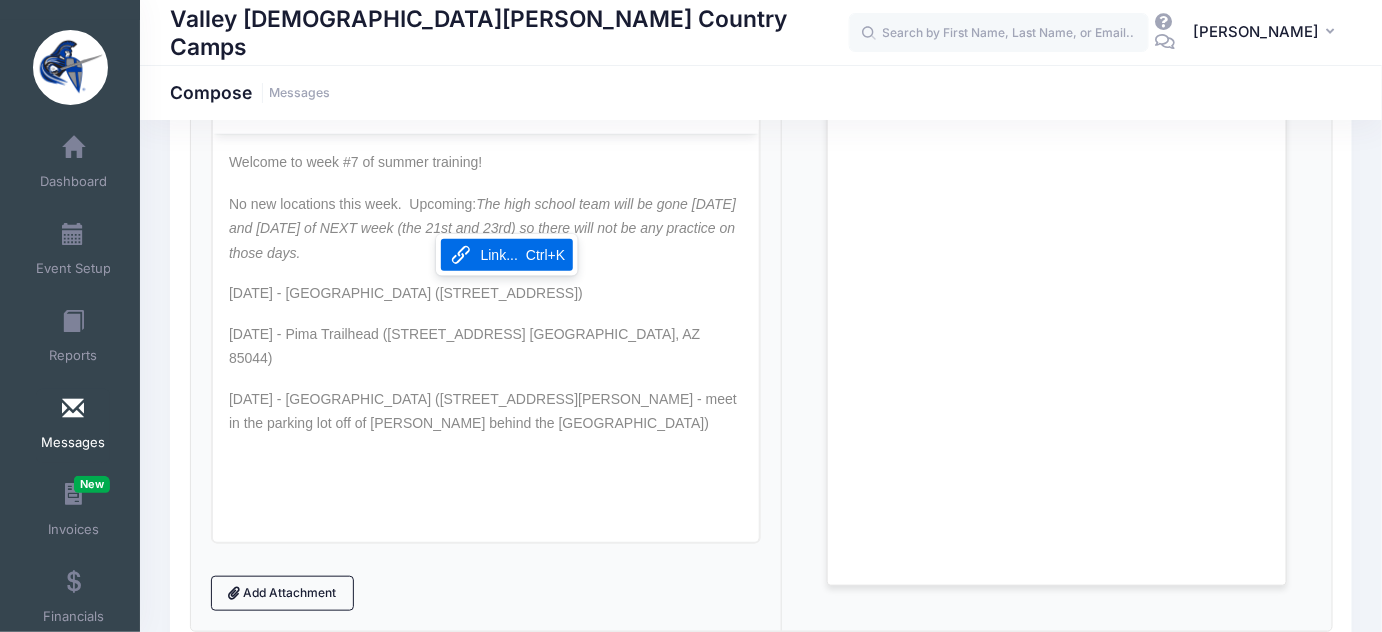 copy on "Upcoming:  The high school team will be gone Monday and Tuesday of NEXT week (the 21st and 23rd) so there will not be any practice on those days." 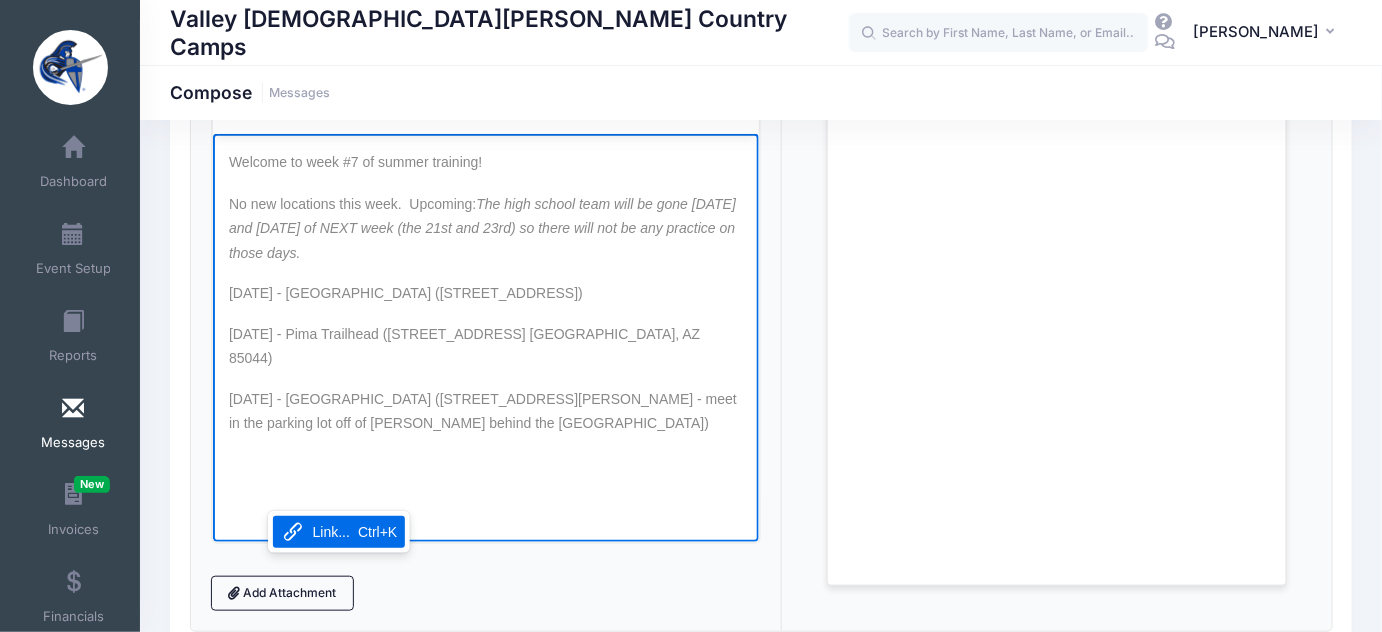 click at bounding box center (485, 462) 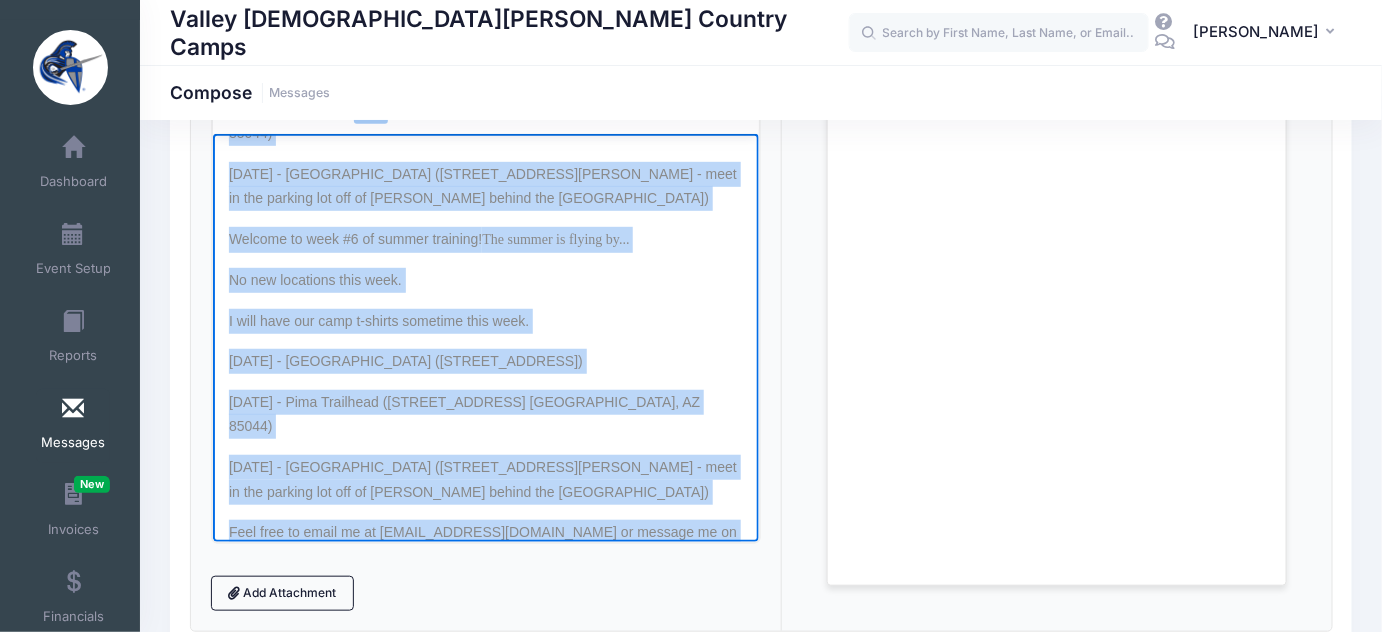 scroll, scrollTop: 0, scrollLeft: 0, axis: both 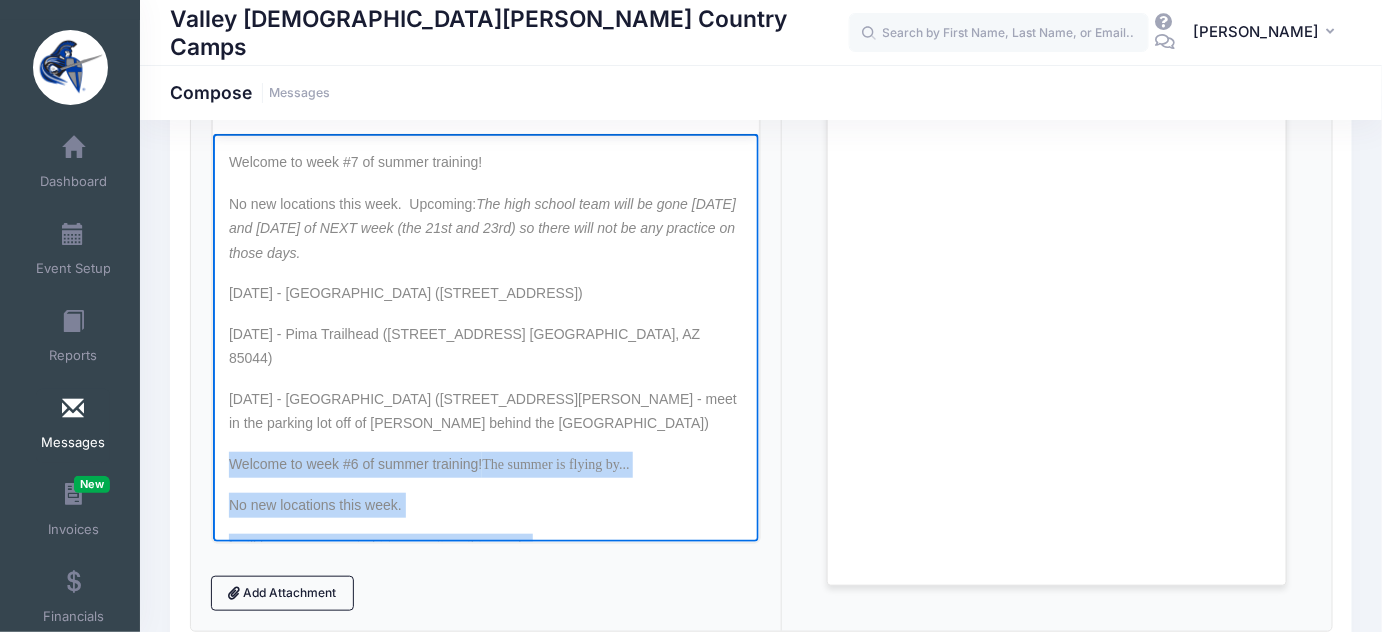 drag, startPoint x: 329, startPoint y: 470, endPoint x: 226, endPoint y: 514, distance: 112.00446 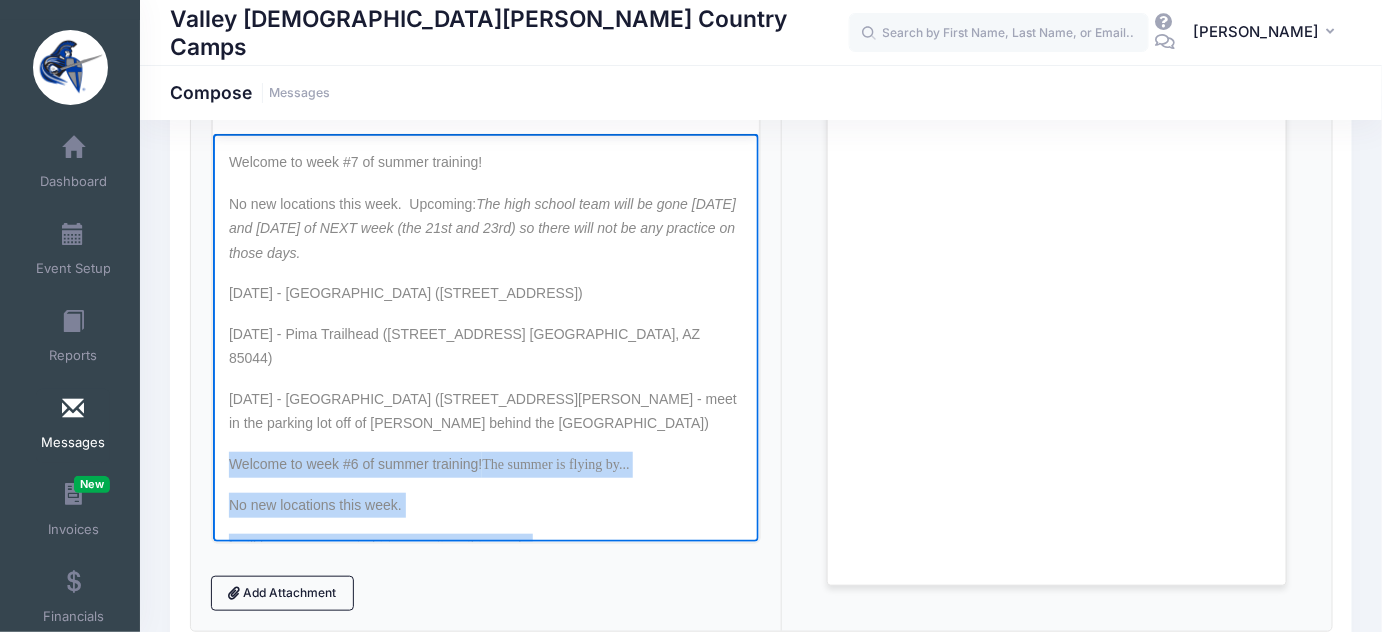 click on "Welcome to week #7 of summer training!    No new locations this week.  Upcoming:  The high school team will be gone Monday and Tuesday of NEXT week (the 21st and 23rd) so there will not be any practice on those days.  Monday, July 14 - Thude Park (2825 W Galveston St, Chandler, AZ 85224) Wednesday, July 16 - Pima Trailhead (4500 E. Pima Canyon Rd. Phoenix, AZ 85044) Friday, July 18 - Tumbleweed Park (2250 S McQueen Rd, Chandler, AZ 85286 - meet in the parking lot off of McQueen behind the Tennis Center) Welcome to week #6 of summer training!   The summer is flying by... No new locations this week. I will have our camp t-shirts sometime this week.  Monday, July 7 - Thude Park (2825 W Galveston St, Chandler, AZ 85224) Wednesday, July 9 - Pima Trailhead (4500 E. Pima Canyon Rd. Phoenix, AZ 85044) Friday, July 11 - Tumbleweed Park (2250 S McQueen Rd, Chandler, AZ 85286 - meet in the parking lot off of McQueen behind the Tennis Center)   Thank you, Jenny Brecht" at bounding box center (485, 531) 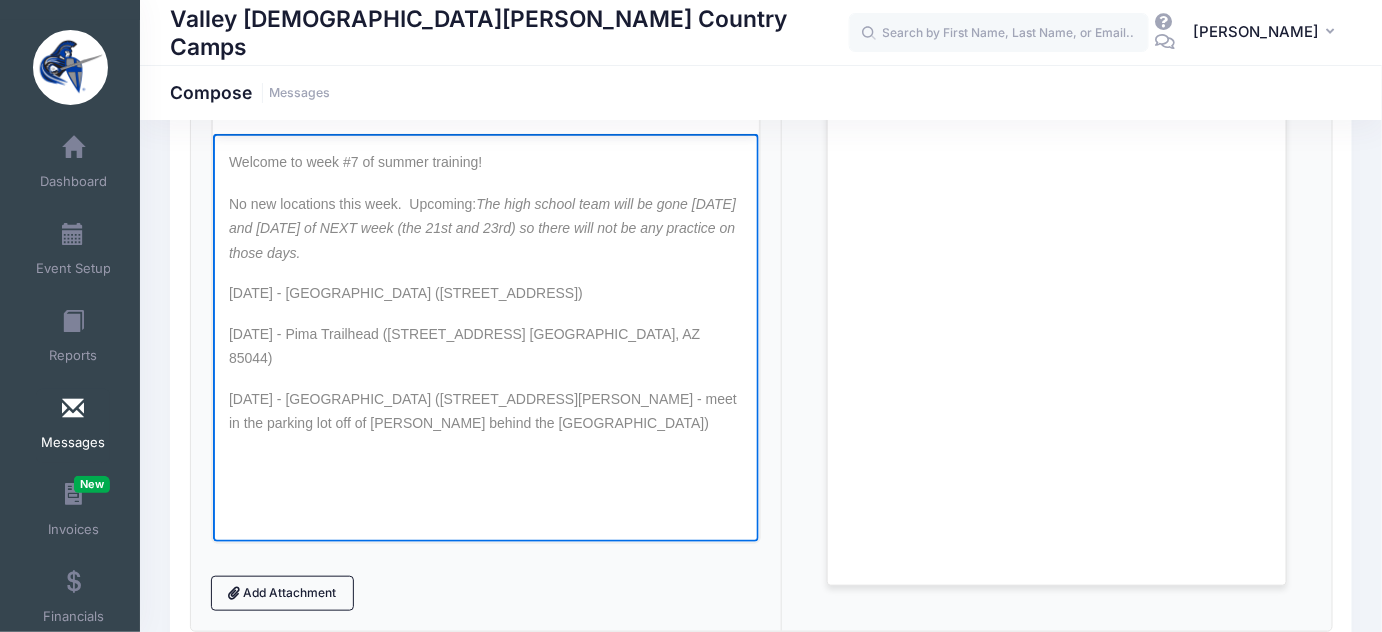 click at bounding box center (485, 463) 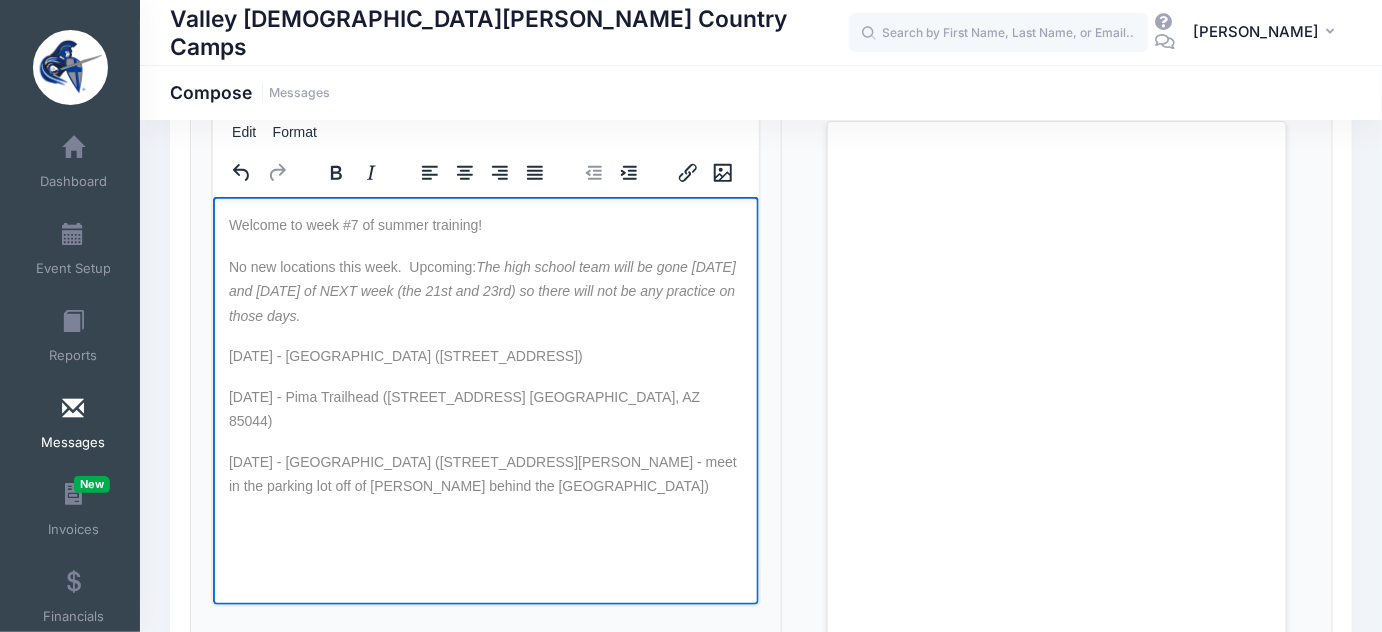 scroll, scrollTop: 174, scrollLeft: 0, axis: vertical 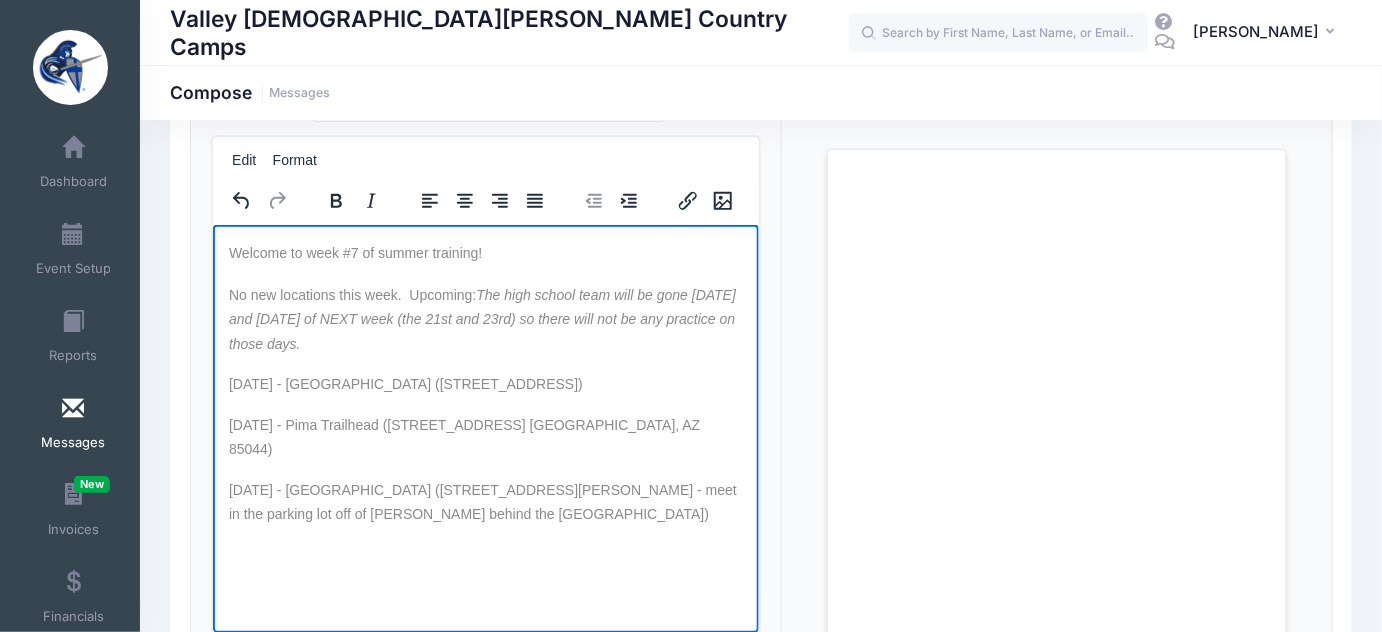click on "Wednesday, July 16 - Pima Trailhead (4500 E. Pima Canyon Rd. Phoenix, AZ 85044)" at bounding box center [463, 436] 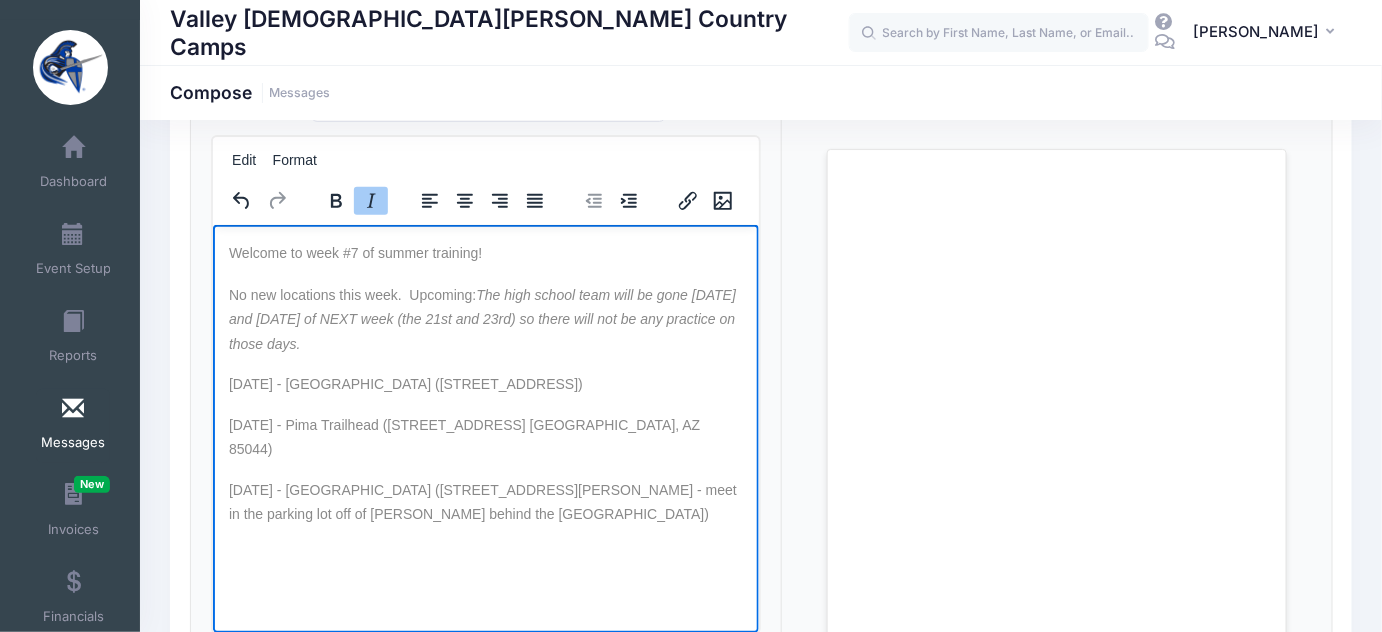 click on "No new locations this week.  Upcoming:  The high school team will be gone Monday and Tuesday of NEXT week (the 21st and 23rd) so there will not be any practice on those days." at bounding box center [485, 319] 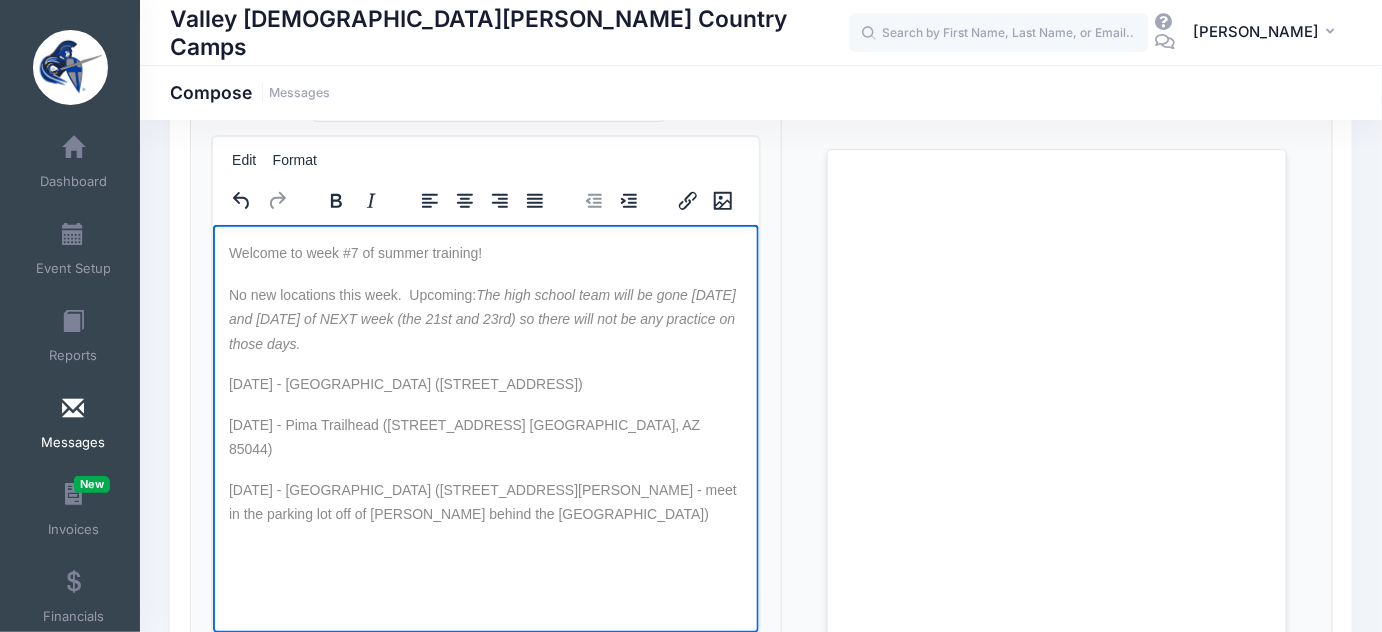 click on "No new locations this week.  Upcoming:  The high school team will be gone Monday and Tuesday of NEXT week (the 21st and 23rd) so there will not be any practice on those days." at bounding box center [485, 319] 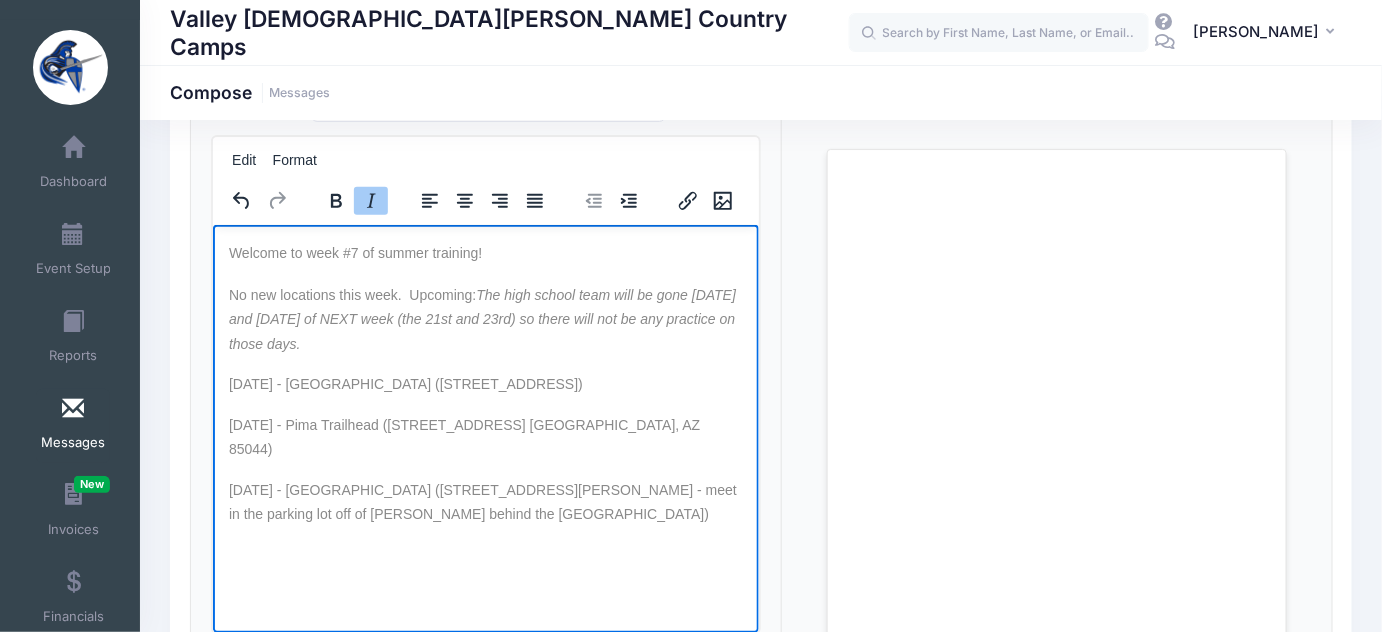 click on "No new locations this week.  Upcoming:  The high school team will be gone Monday and Tuesday of NEXT week (the 21st and 23rd) so there will not be any practice on those days." at bounding box center (485, 319) 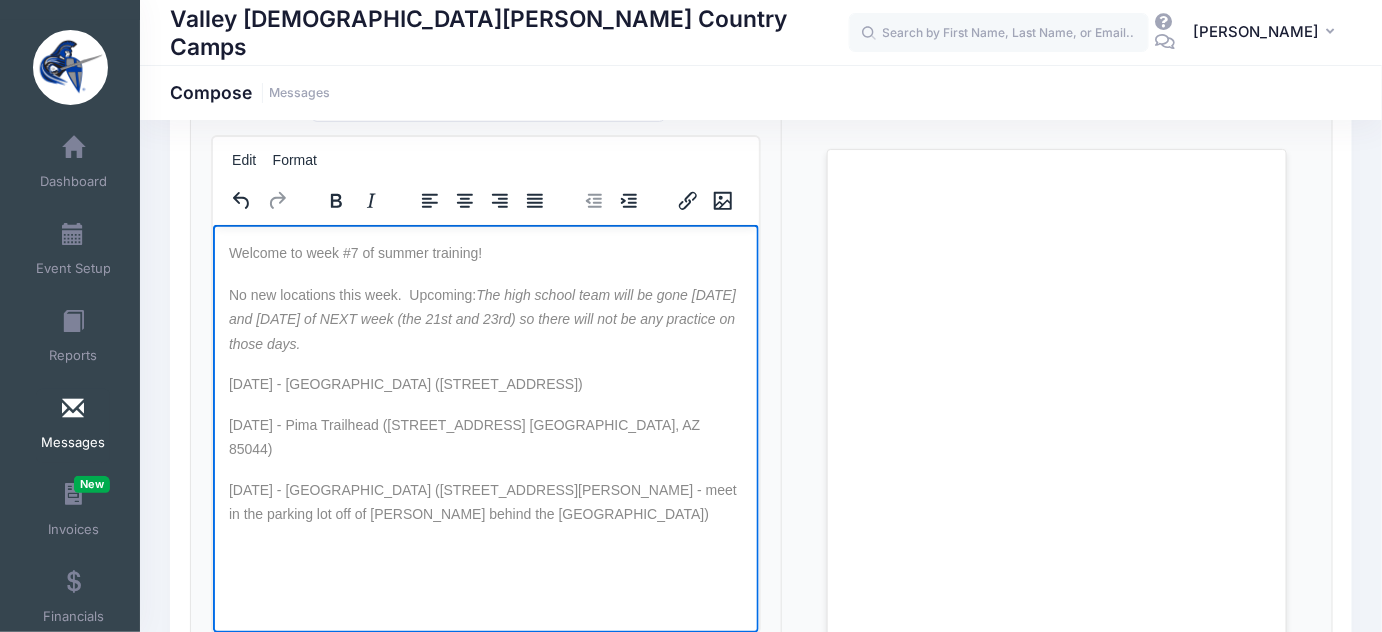 click on "Monday, July 14 - Thude Park (2825 W Galveston St, Chandler, AZ 85224)" at bounding box center [405, 383] 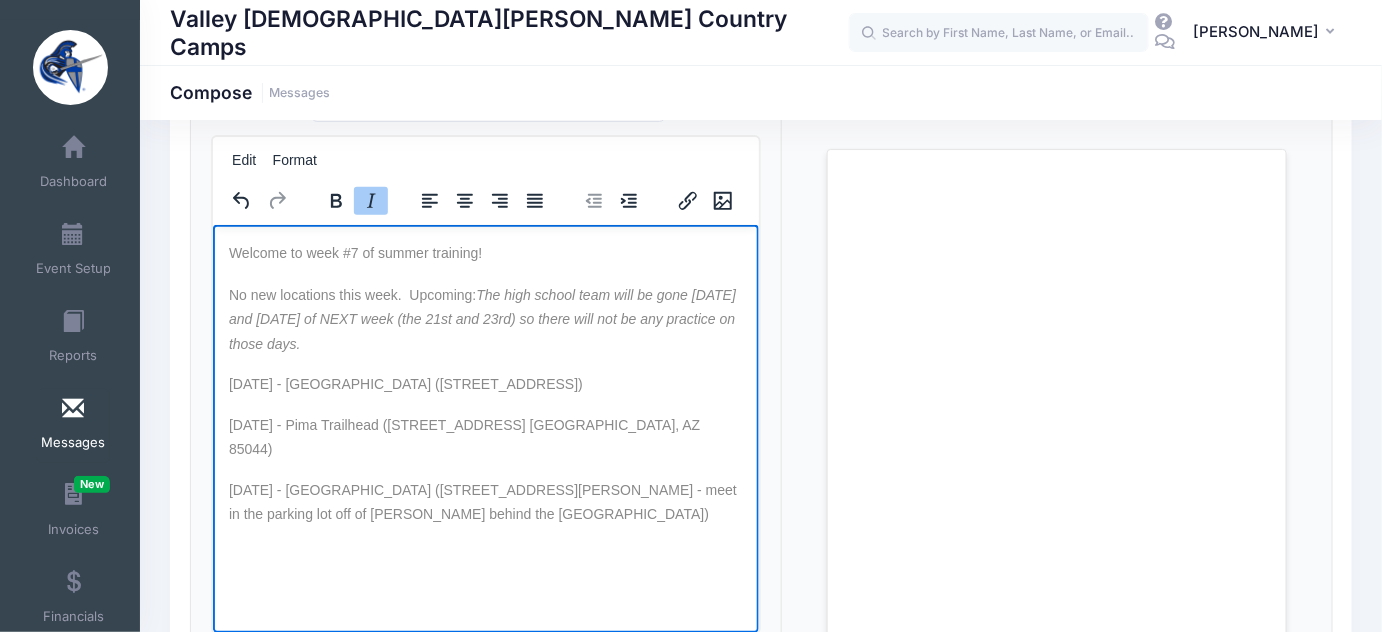 click on "The high school team will be gone Monday and Tuesday of NEXT week (the 21st and 23rd) so there will not be any practice on those days." at bounding box center (481, 318) 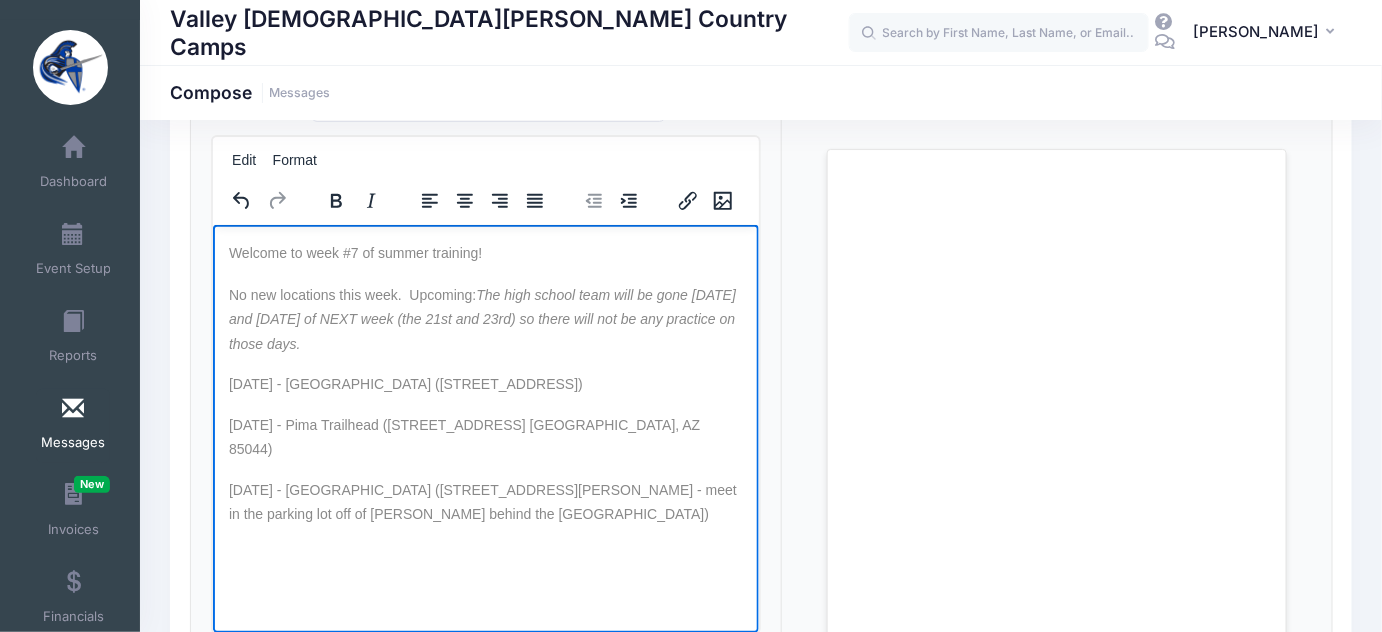 click on "Wednesday, July 16 - Pima Trailhead (4500 E. Pima Canyon Rd. Phoenix, AZ 85044)" at bounding box center (463, 436) 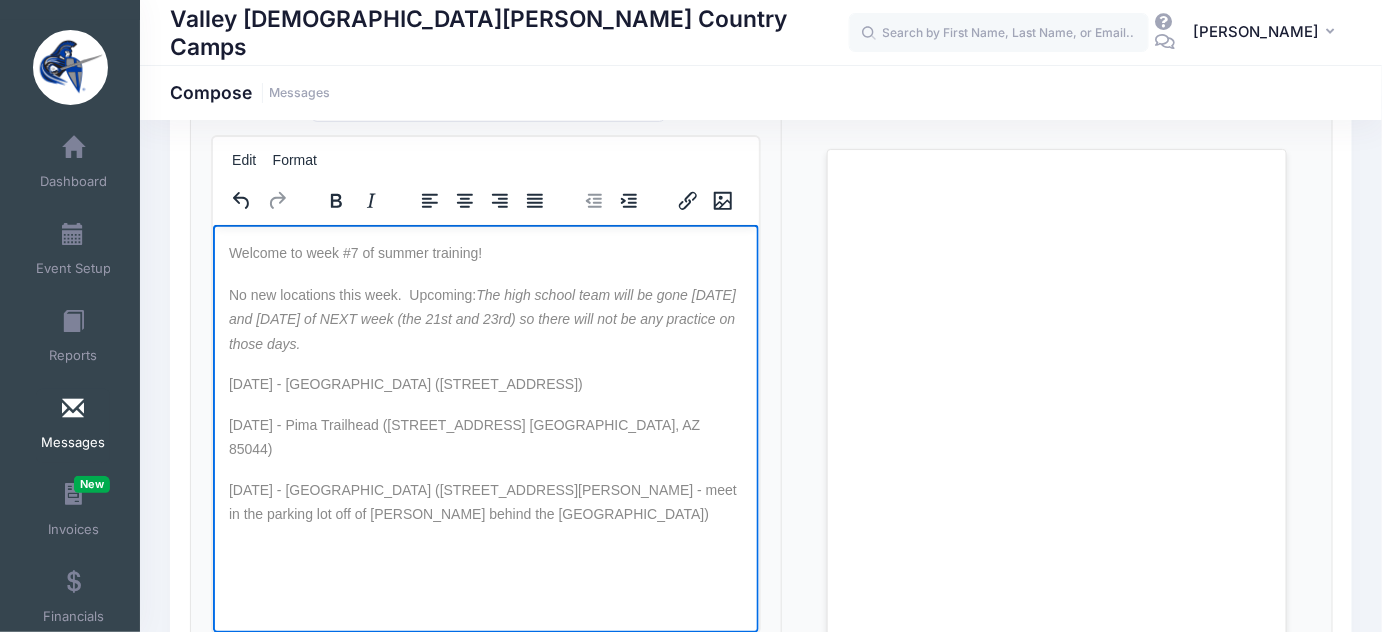 click on "Wednesday, July 16 - Pima Trailhead (4500 E. Pima Canyon Rd. Phoenix, AZ 85044)" at bounding box center (485, 436) 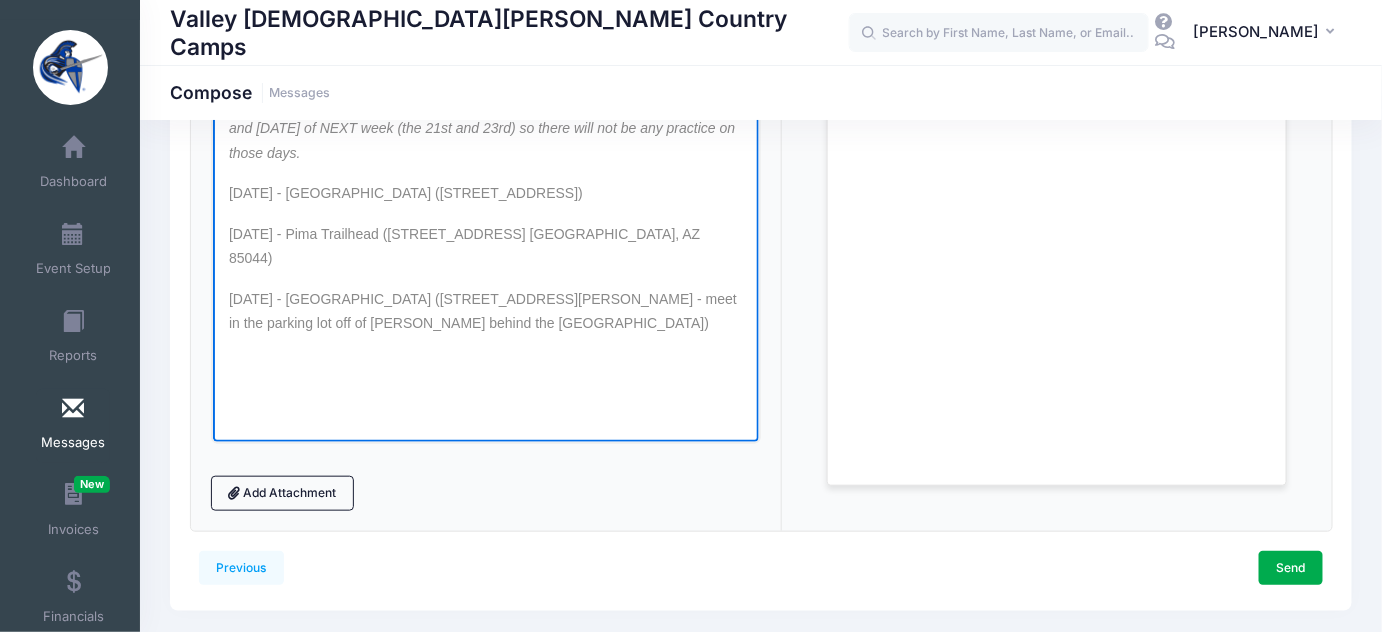 scroll, scrollTop: 418, scrollLeft: 0, axis: vertical 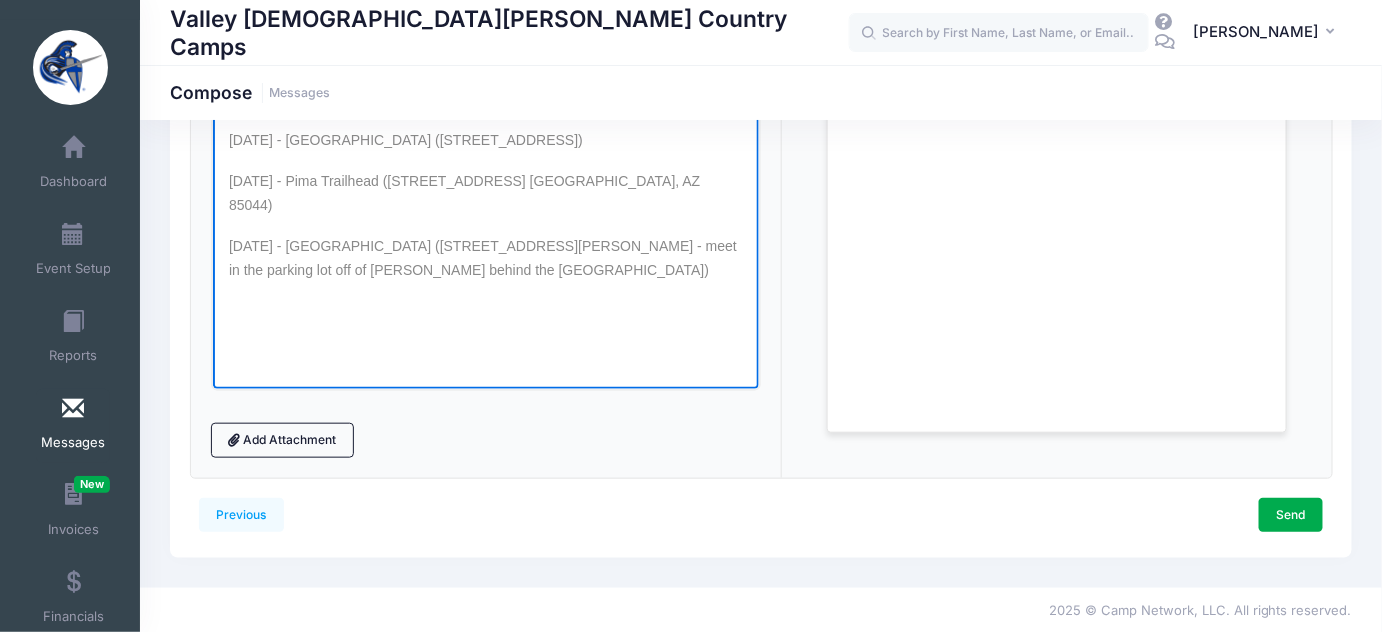click on "Welcome to week #7 of summer training!    No new locations this week.  Upcoming:  The high school team will be gone Monday and Tuesday of NEXT week (the 21st and 23rd) so there will not be any practice on those days.  Monday, July 14 - Thude Park (2825 W Galveston St, Chandler, AZ 85224) Wednesday, July 16 - Pima Trailhead (4500 E. Pima Canyon Rd. Phoenix, AZ 85044) Friday, July 18 - Tumbleweed Park (2250 S McQueen Rd, Chandler, AZ 85286 - meet in the parking lot off of McQueen behind the Tennis Center)" at bounding box center (485, 179) 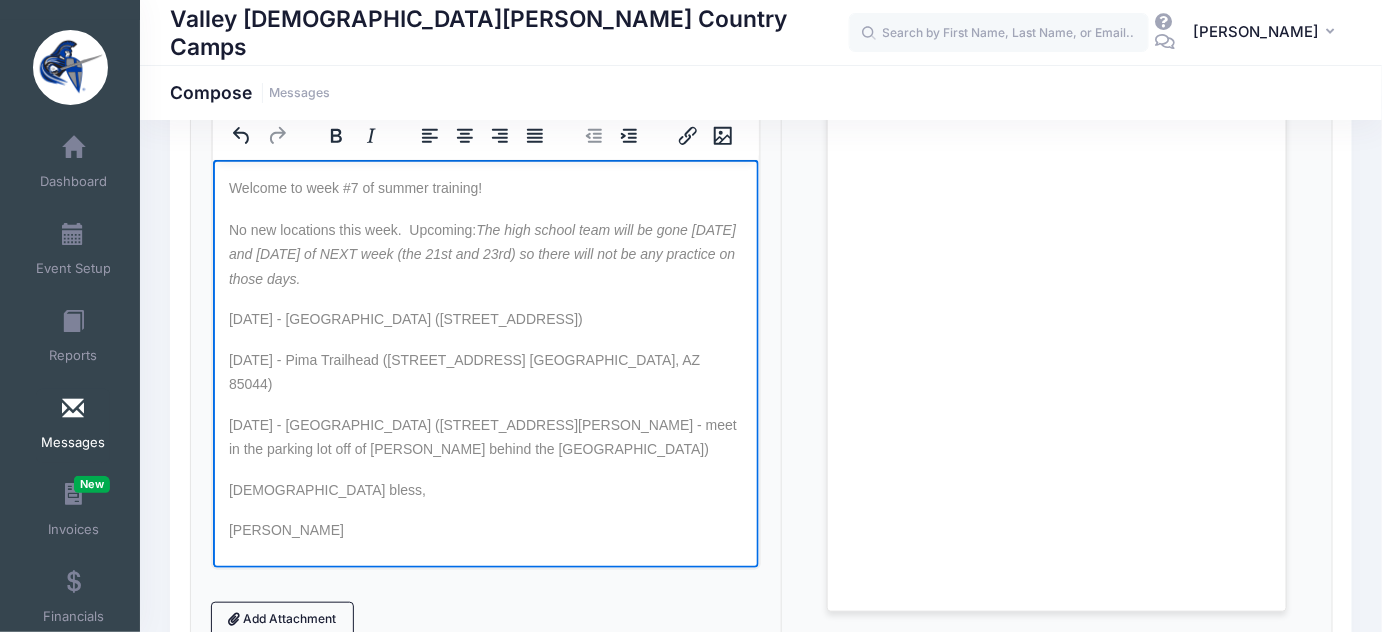 scroll, scrollTop: 236, scrollLeft: 0, axis: vertical 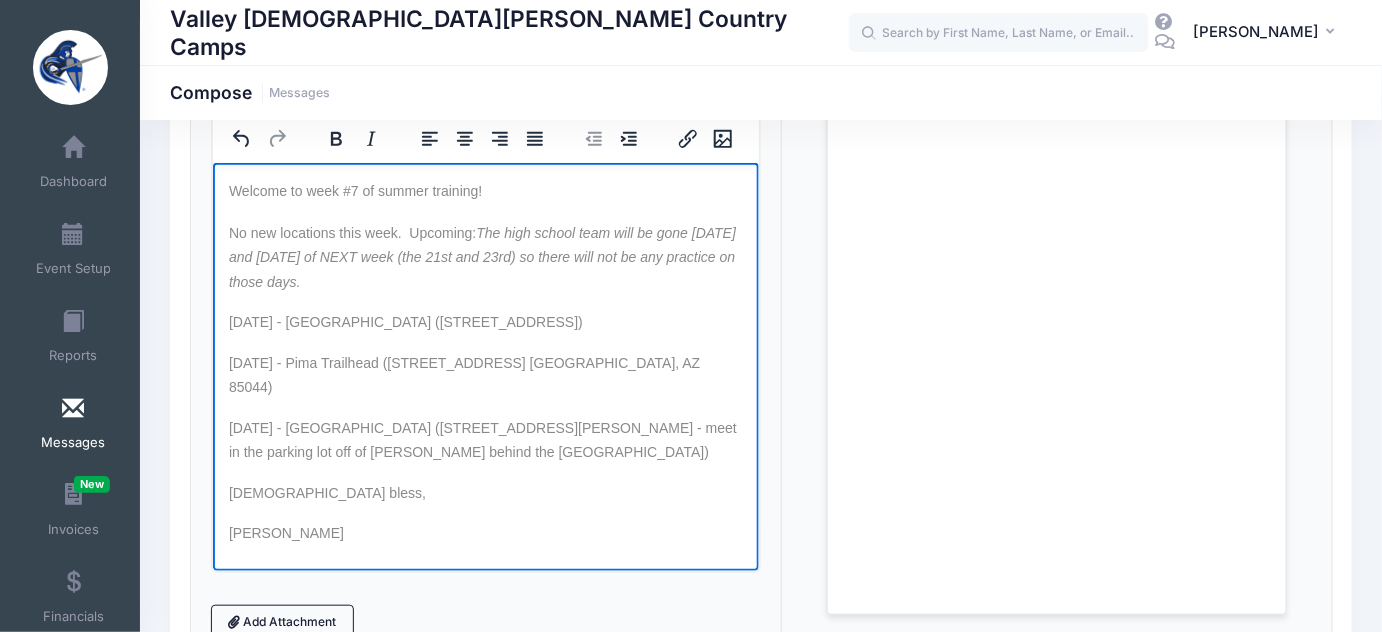 click on "No new locations this week.  Upcoming:  The high school team will be gone Monday and Tuesday of NEXT week (the 21st and 23rd) so there will not be any practice on those days." at bounding box center (485, 257) 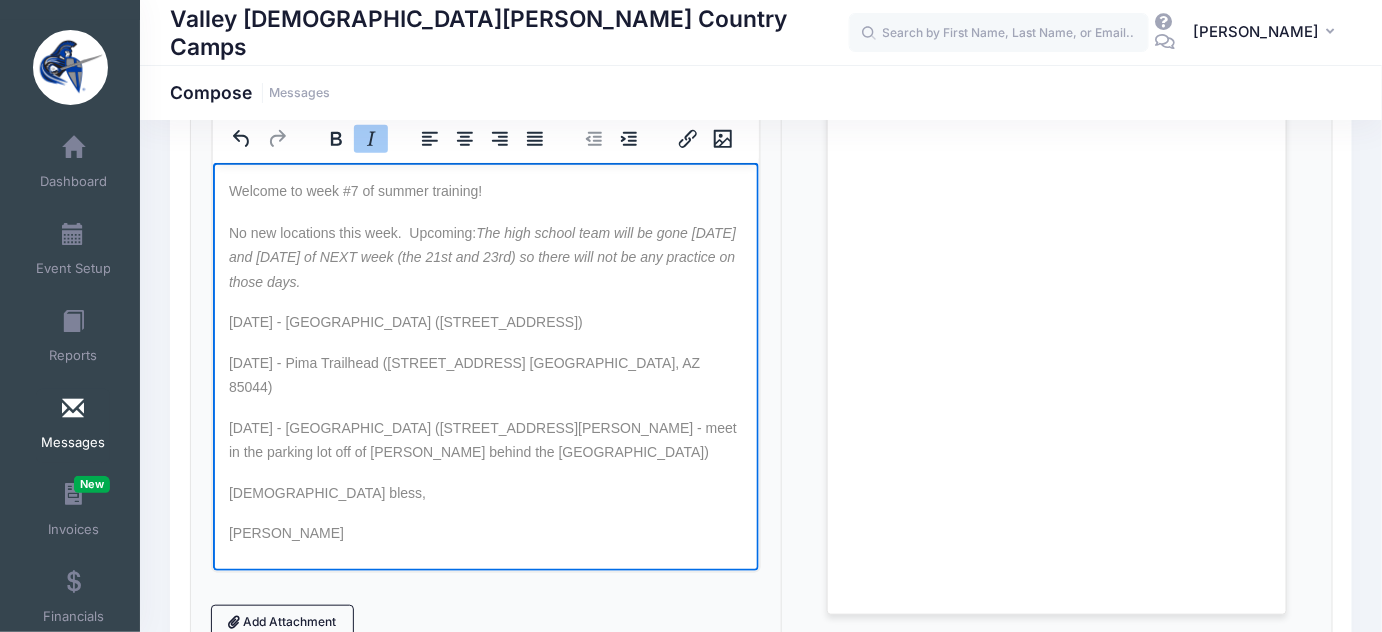 click on "No new locations this week.  Upcoming:  The high school team will be gone Monday and Tuesday of NEXT week (the 21st and 23rd) so there will not be any practice on those days." at bounding box center [481, 256] 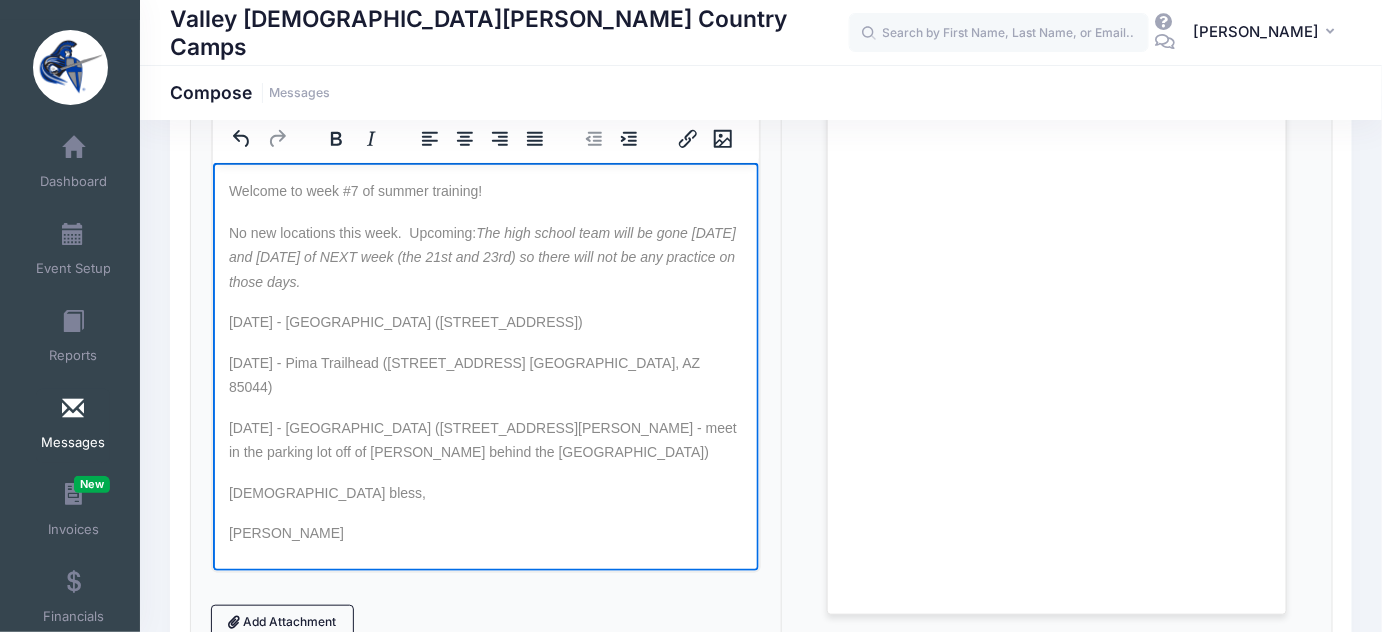 click on "No new locations this week.  Upcoming:  The high school team will be gone Monday and Tuesday of NEXT week (the 21st and 23rd) so there will not be any practice on those days." at bounding box center (485, 257) 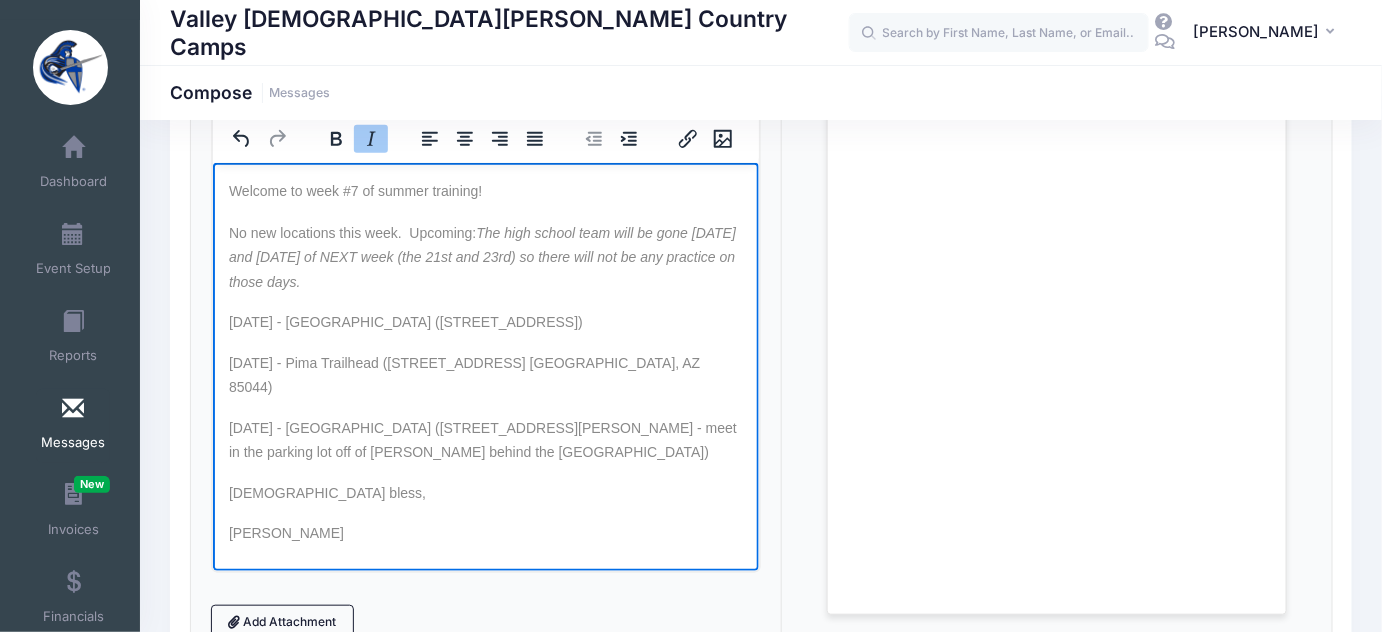 click on "The high school team will be gone Monday and Tuesday of NEXT week (the 21st and 23rd) so there will not be any practice on those days." at bounding box center [481, 256] 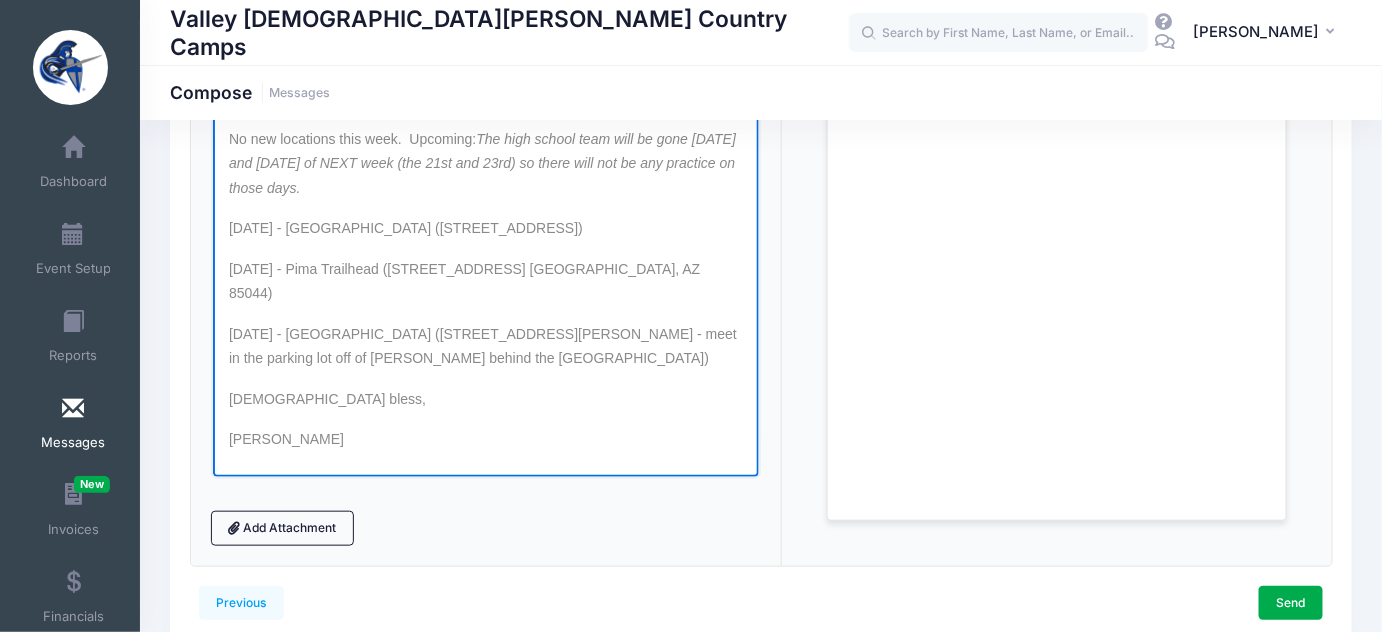 scroll, scrollTop: 418, scrollLeft: 0, axis: vertical 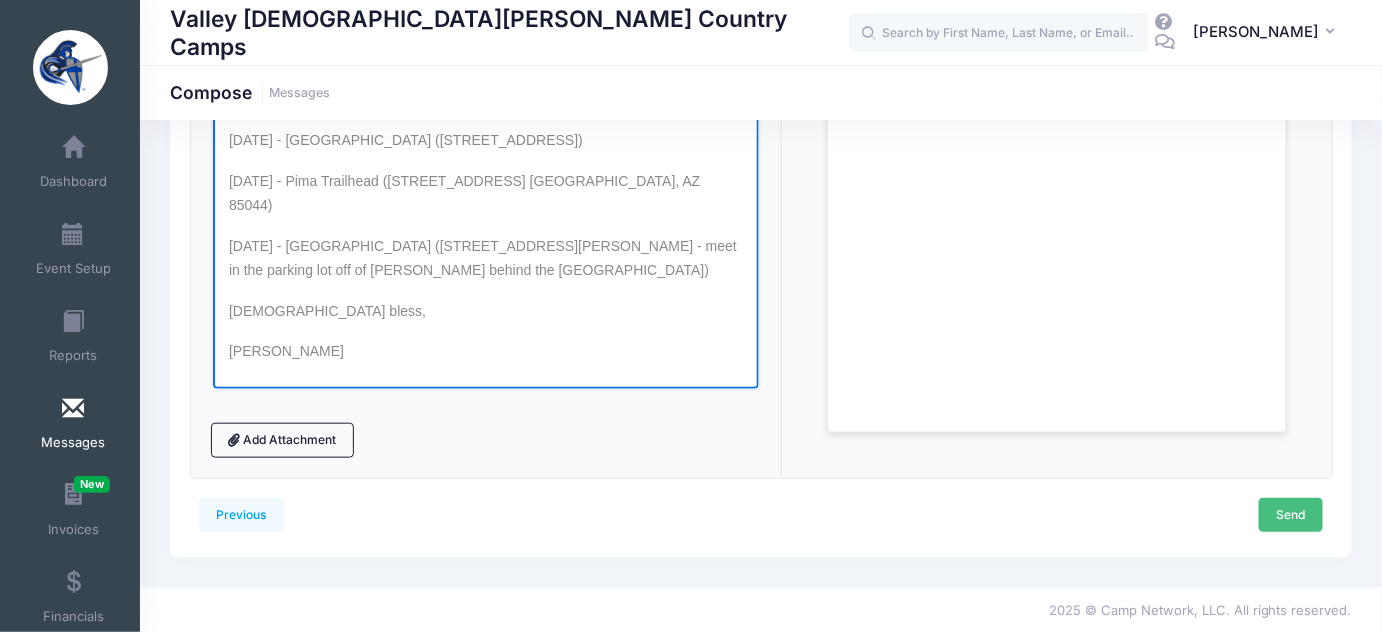 click on "Send" at bounding box center [1291, 515] 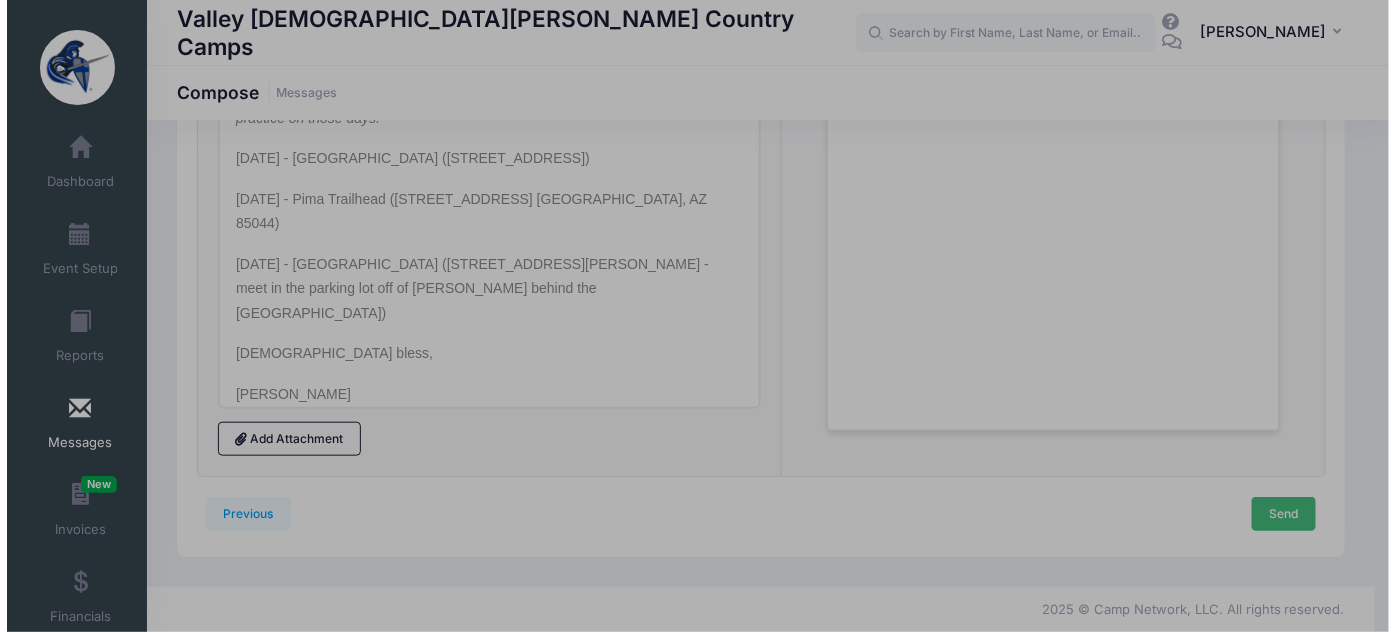 scroll, scrollTop: 0, scrollLeft: 0, axis: both 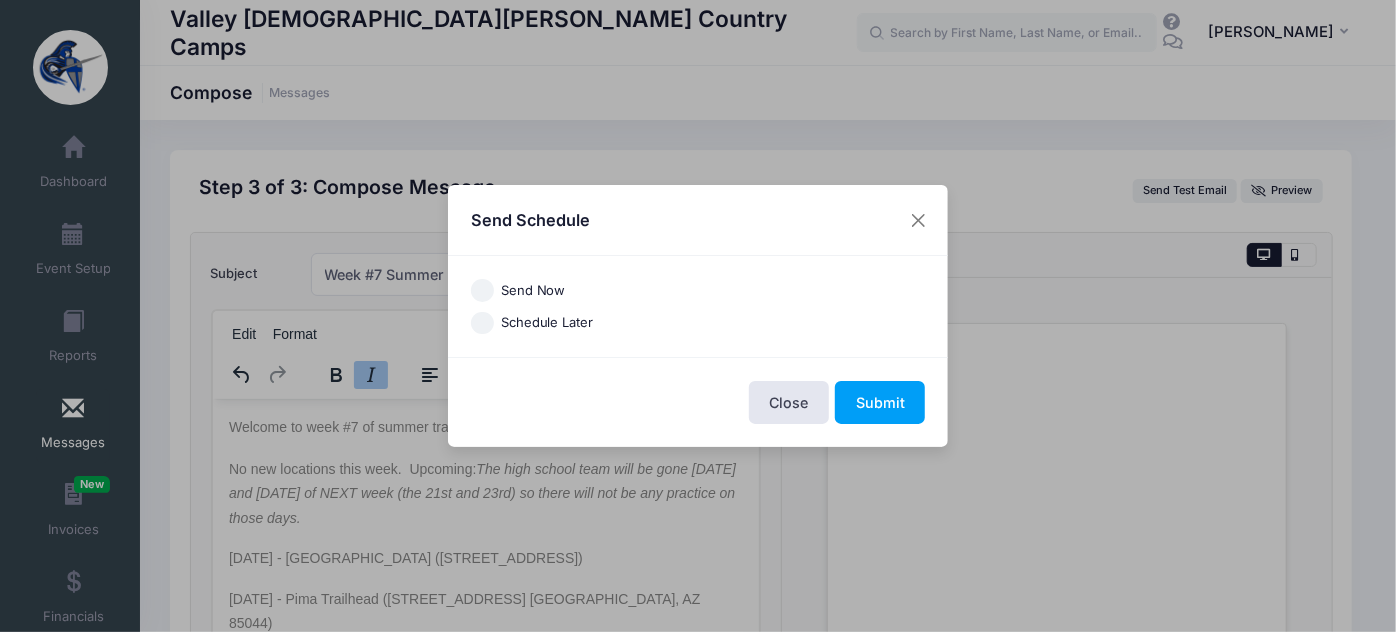 click on "Send Now" at bounding box center [533, 291] 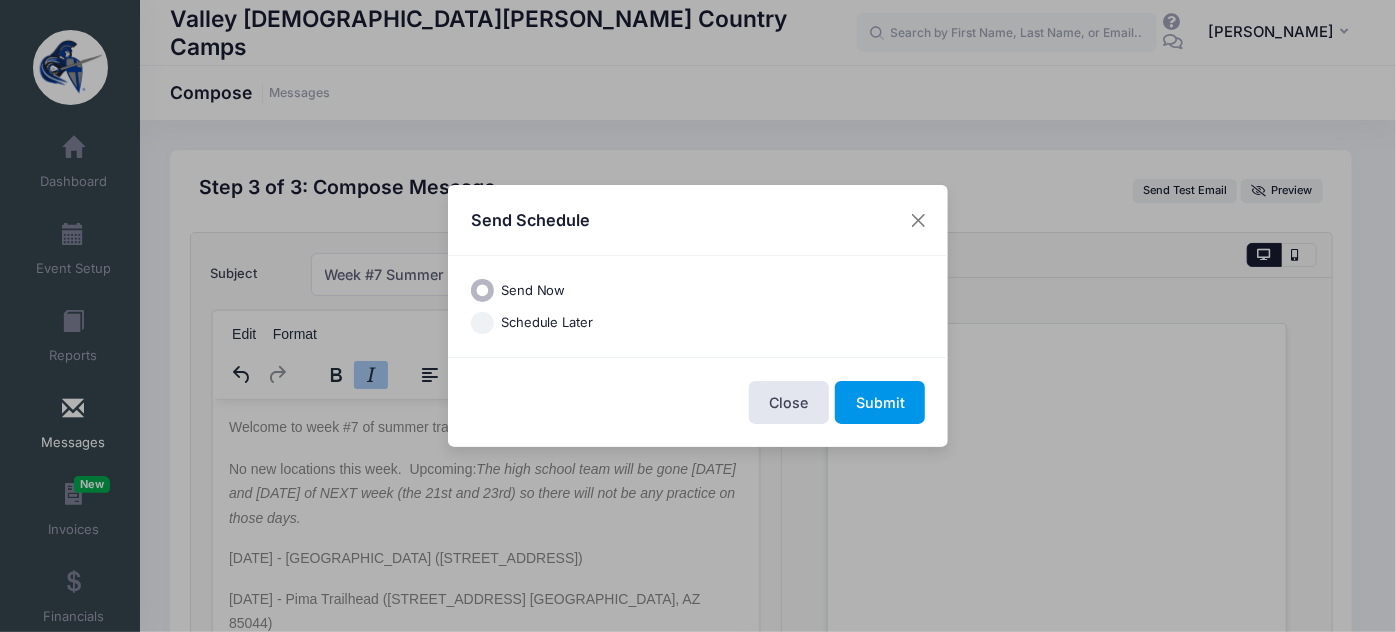 click on "Submit" at bounding box center [880, 402] 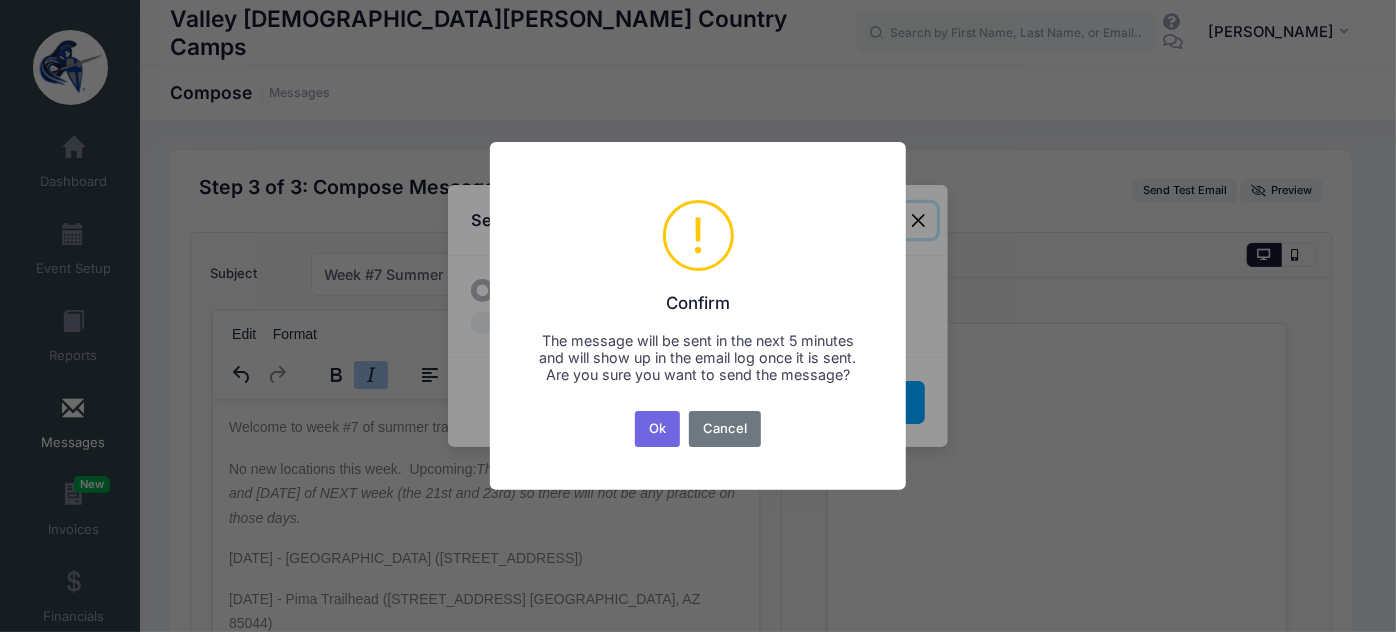 click on "Ok" at bounding box center (658, 429) 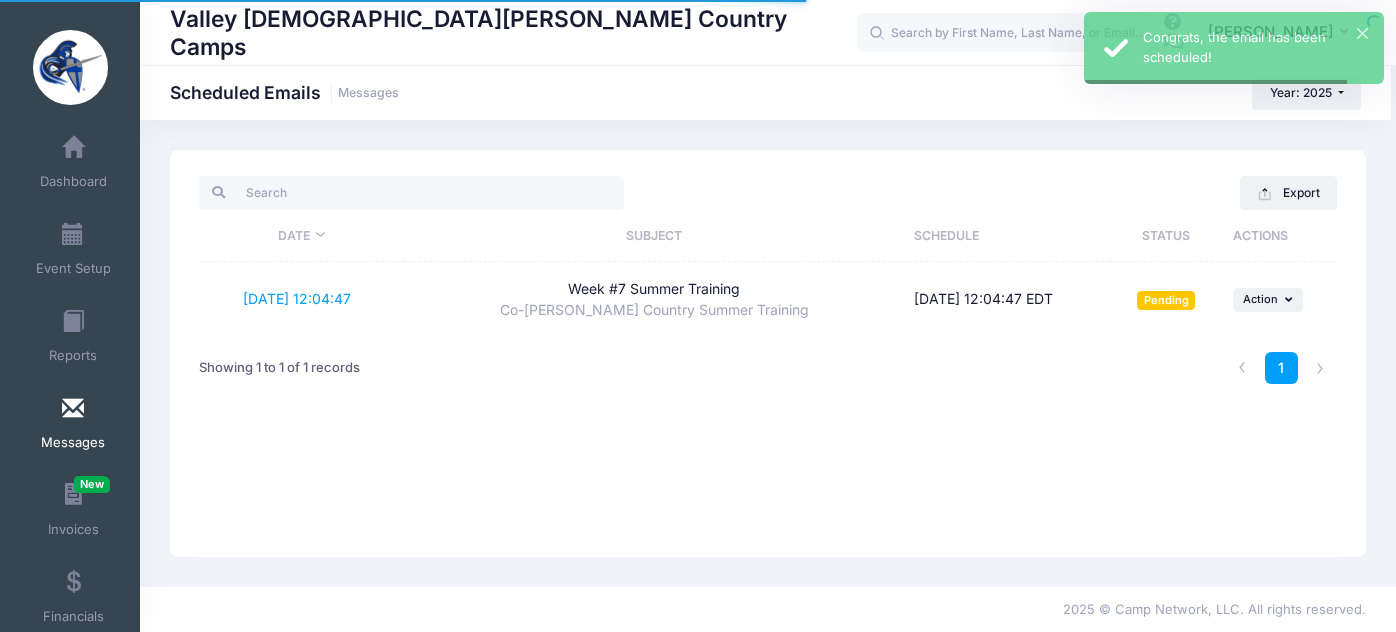 scroll, scrollTop: 0, scrollLeft: 0, axis: both 